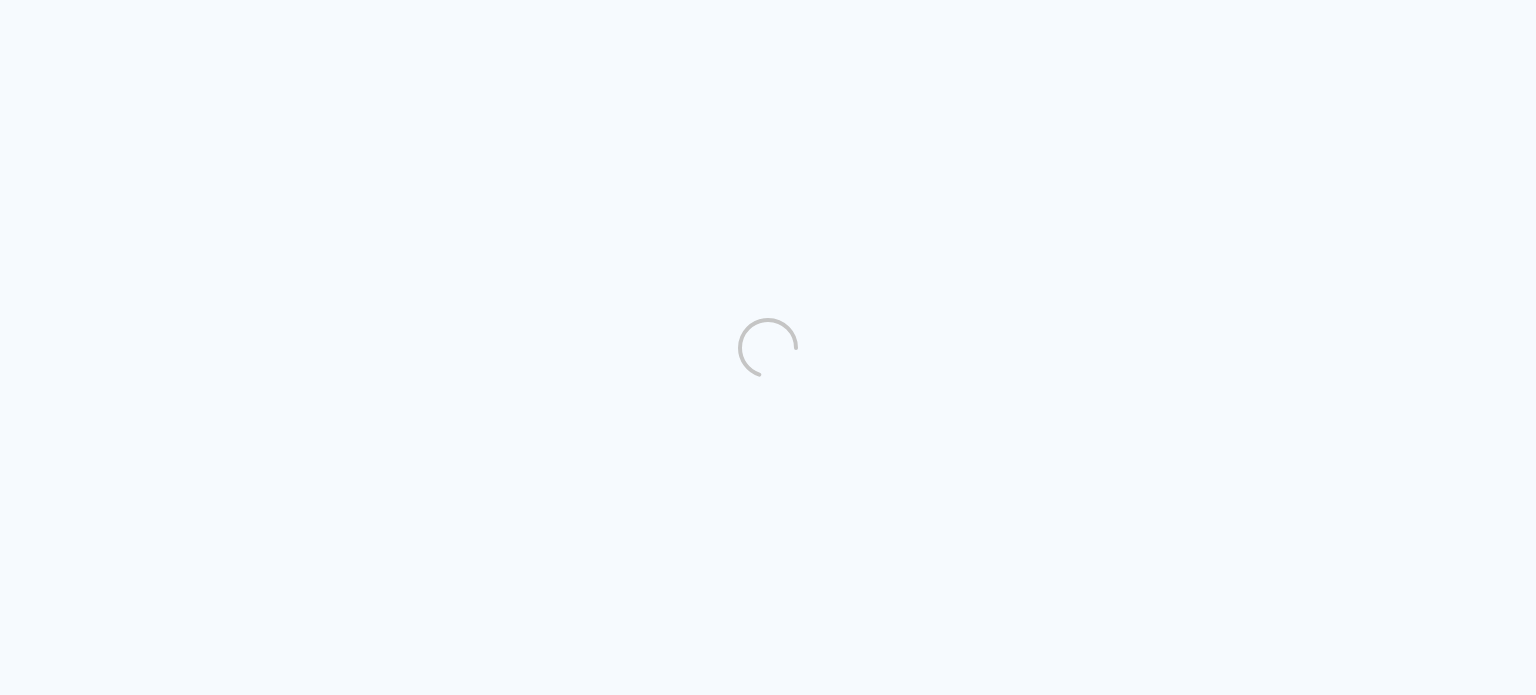 scroll, scrollTop: 0, scrollLeft: 0, axis: both 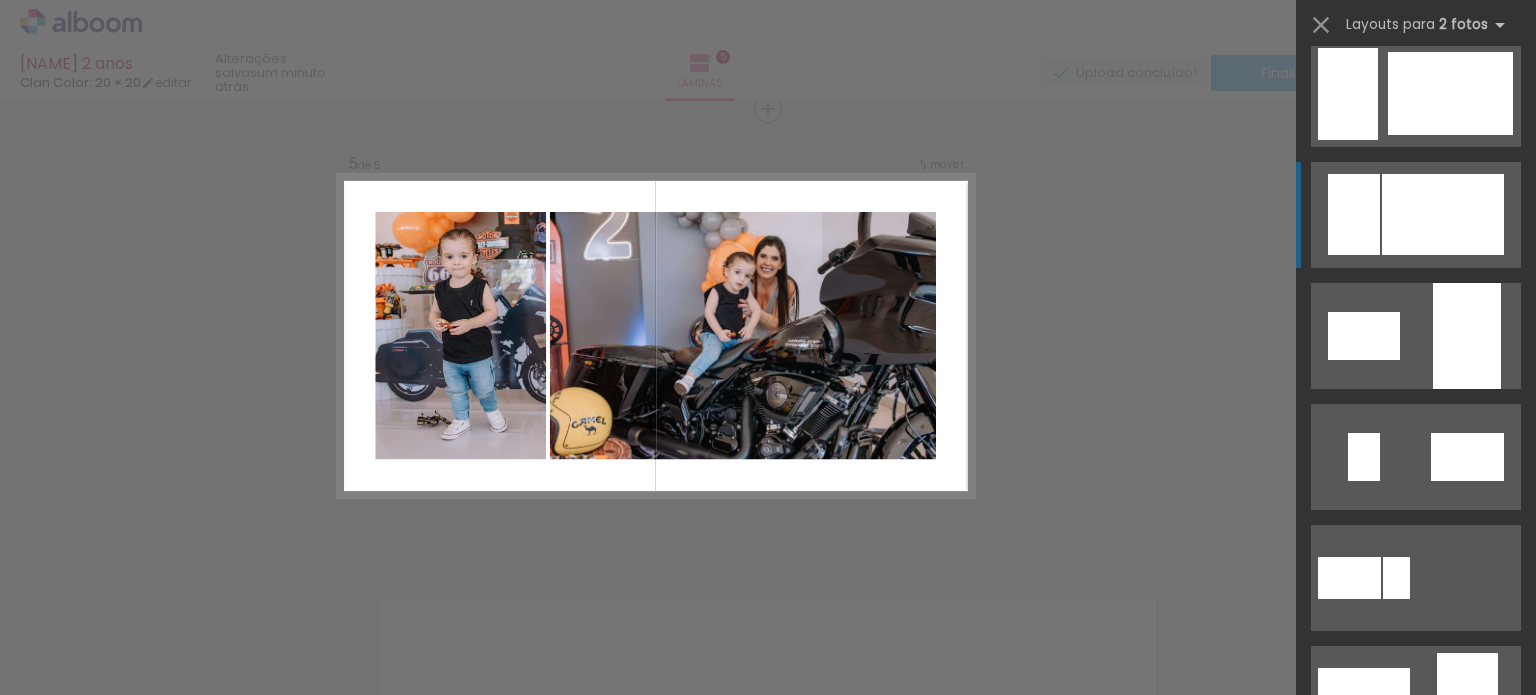 click at bounding box center (1354, 214) 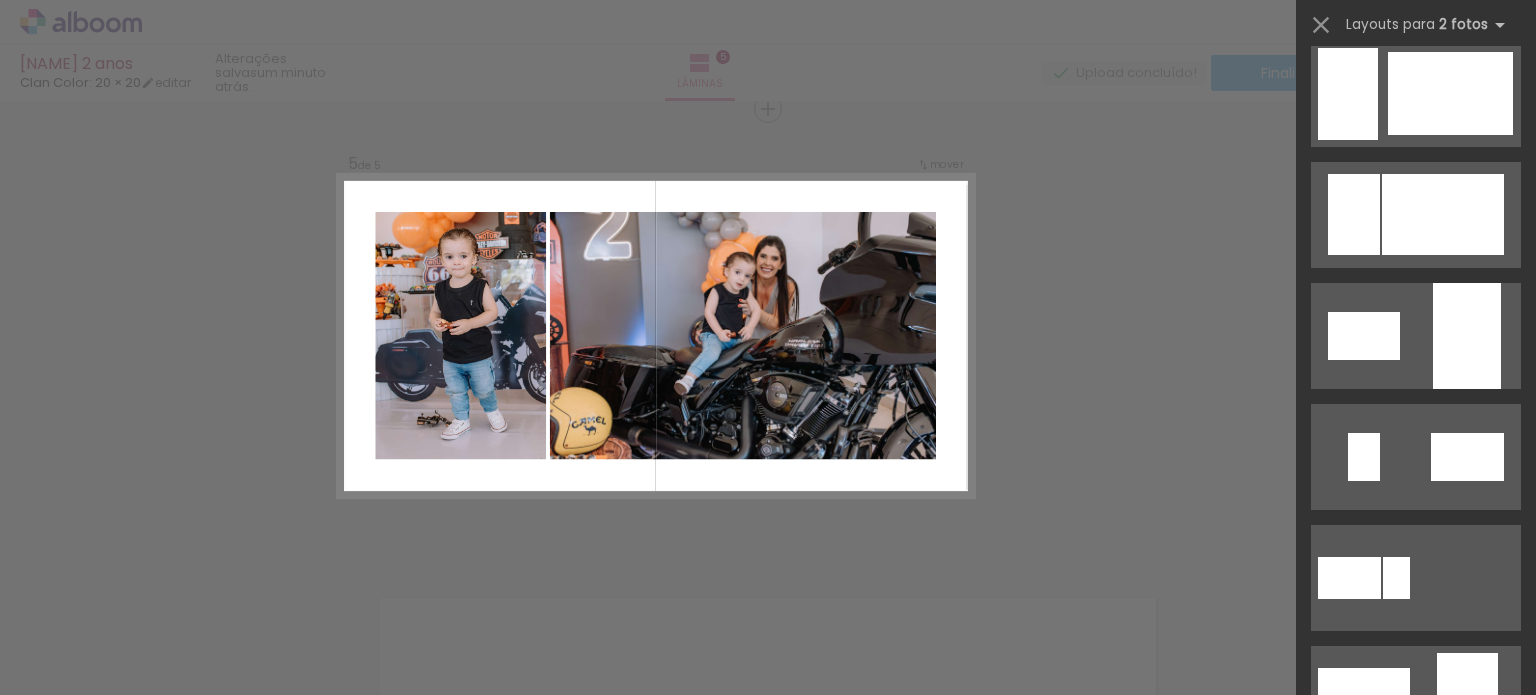 click on "Confirmar Cancelar" at bounding box center [768, -354] 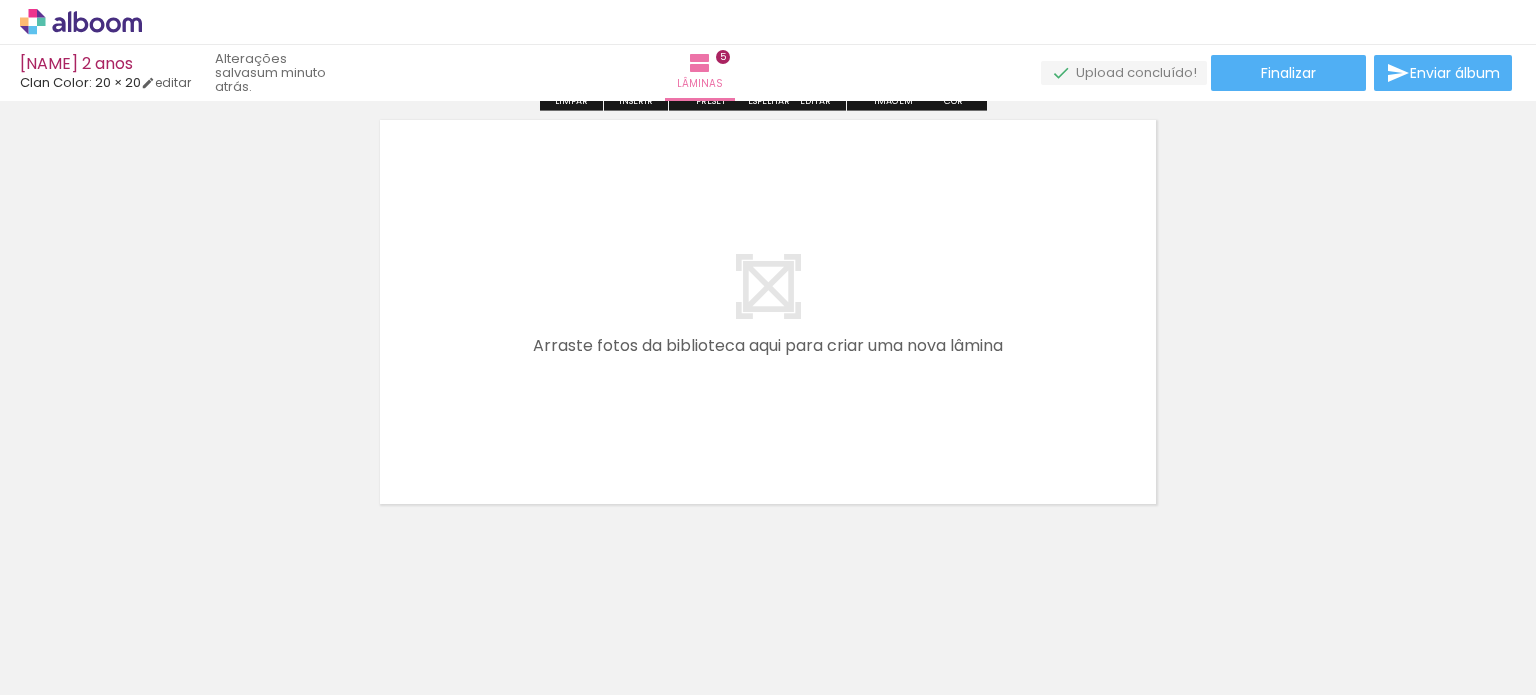 scroll, scrollTop: 2332, scrollLeft: 0, axis: vertical 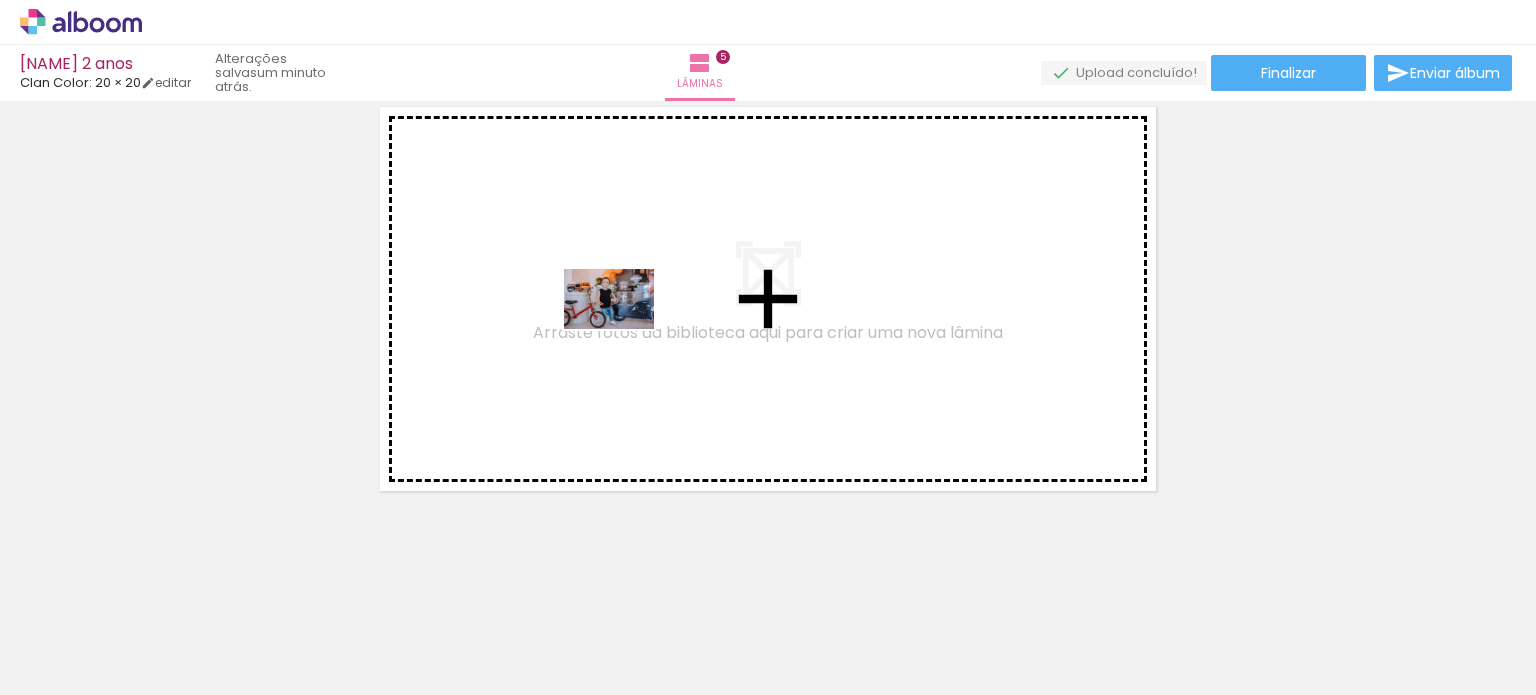 drag, startPoint x: 977, startPoint y: 650, endPoint x: 624, endPoint y: 329, distance: 477.12683 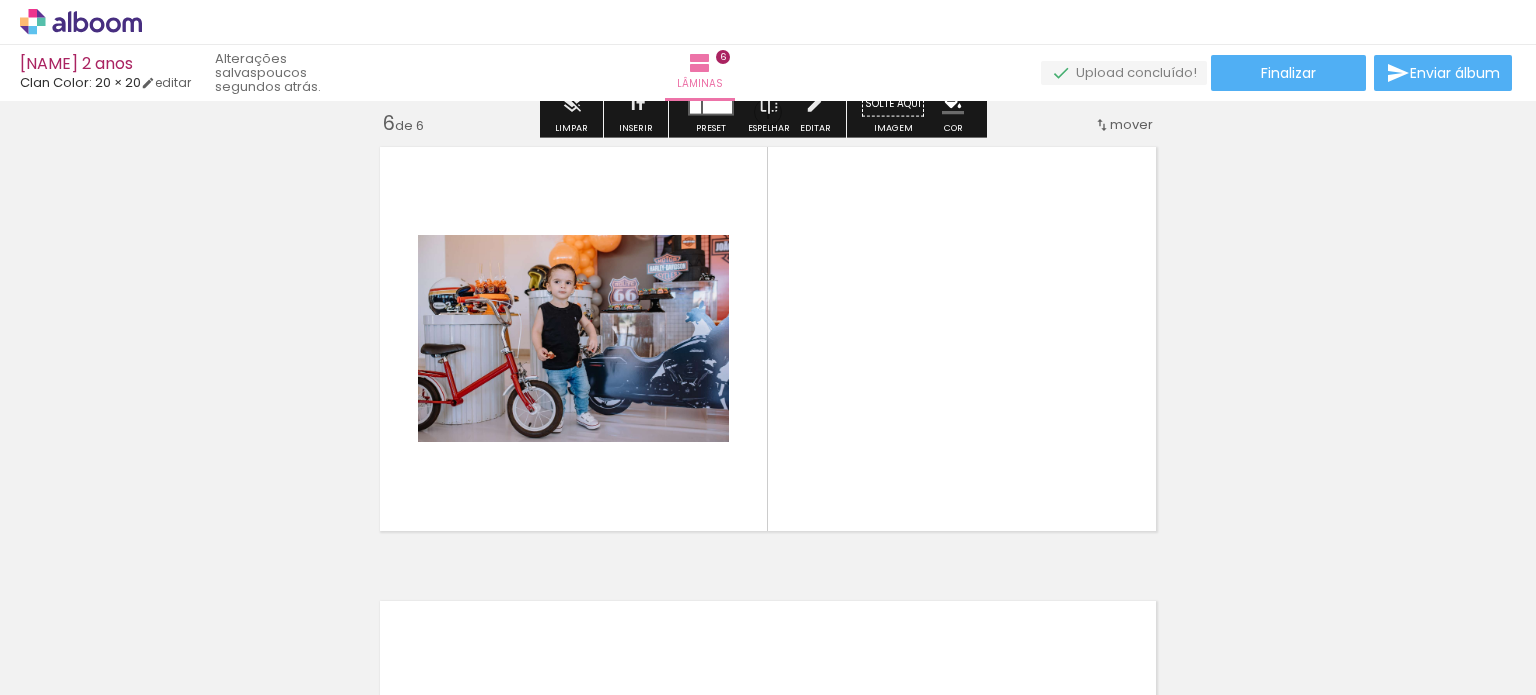 scroll, scrollTop: 2295, scrollLeft: 0, axis: vertical 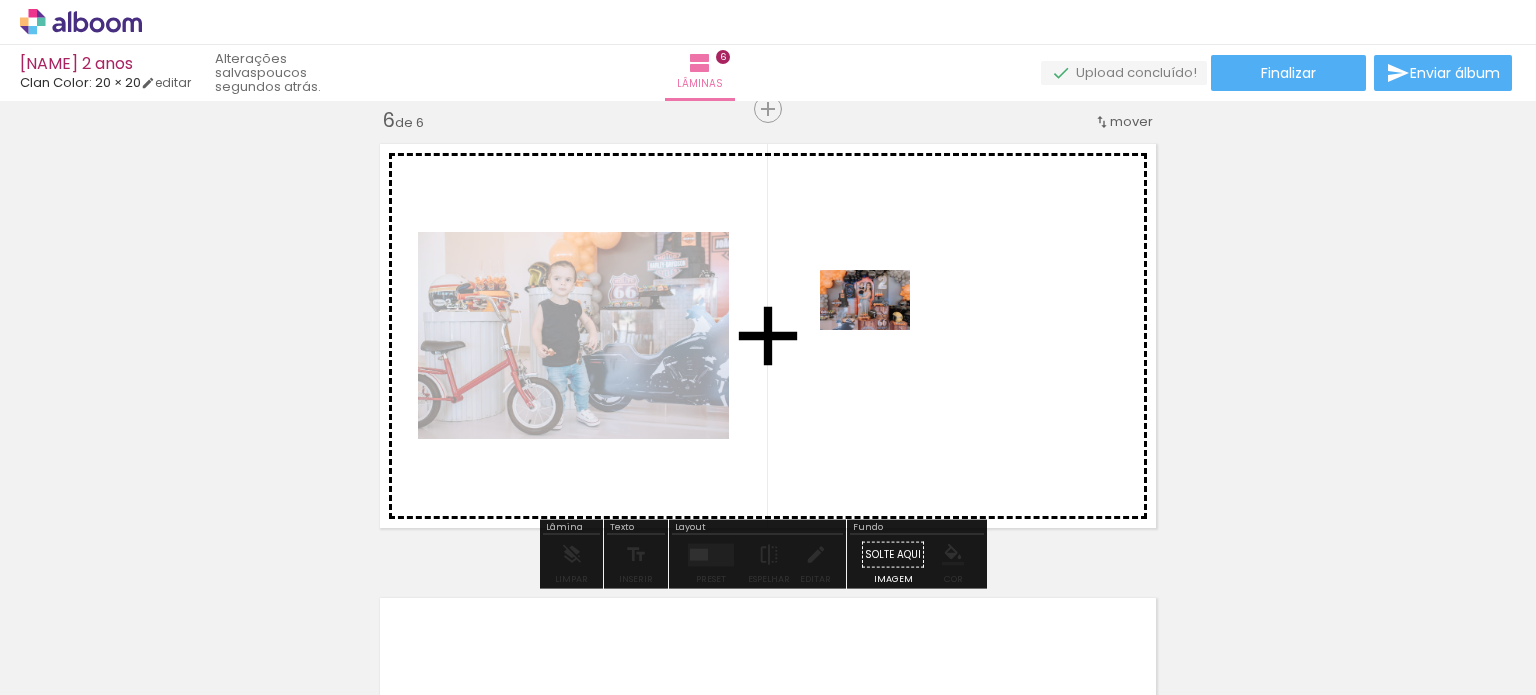 drag, startPoint x: 656, startPoint y: 633, endPoint x: 880, endPoint y: 330, distance: 376.80896 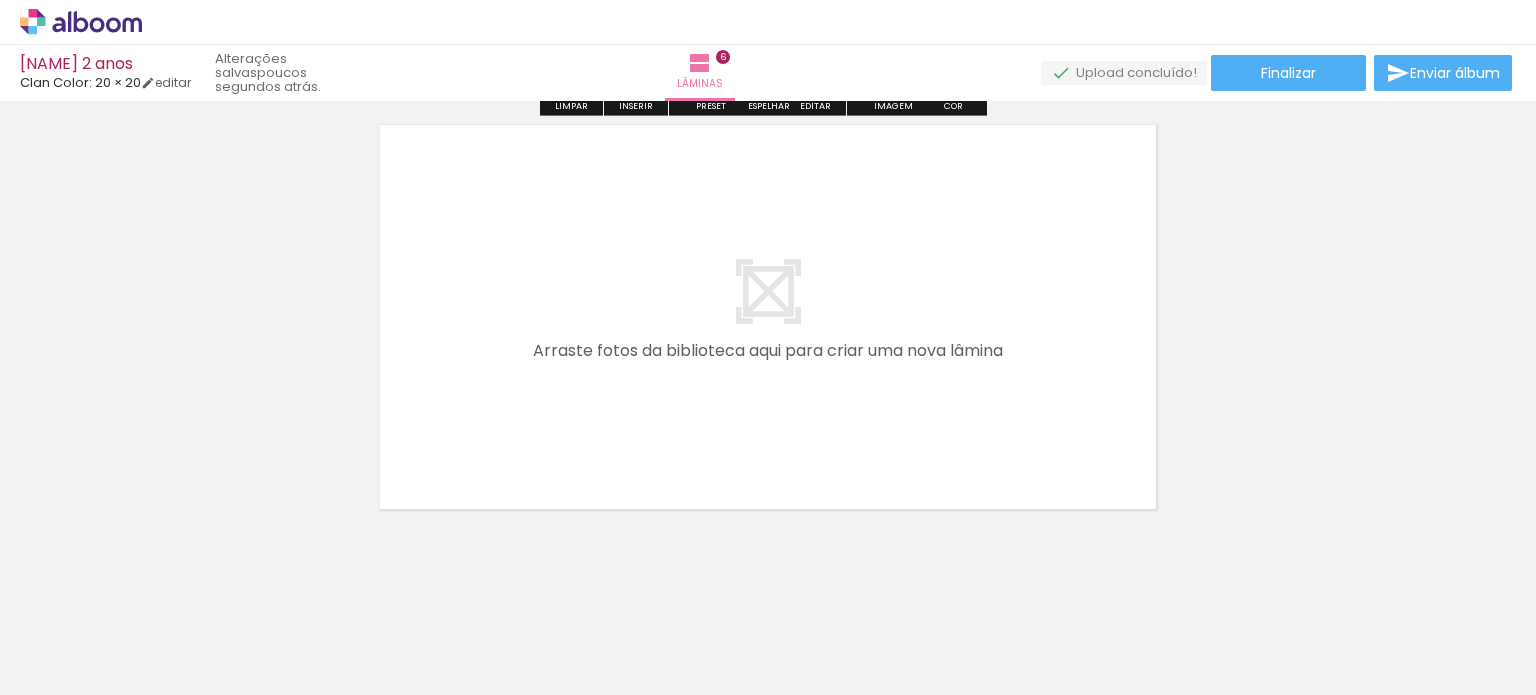 scroll, scrollTop: 2786, scrollLeft: 0, axis: vertical 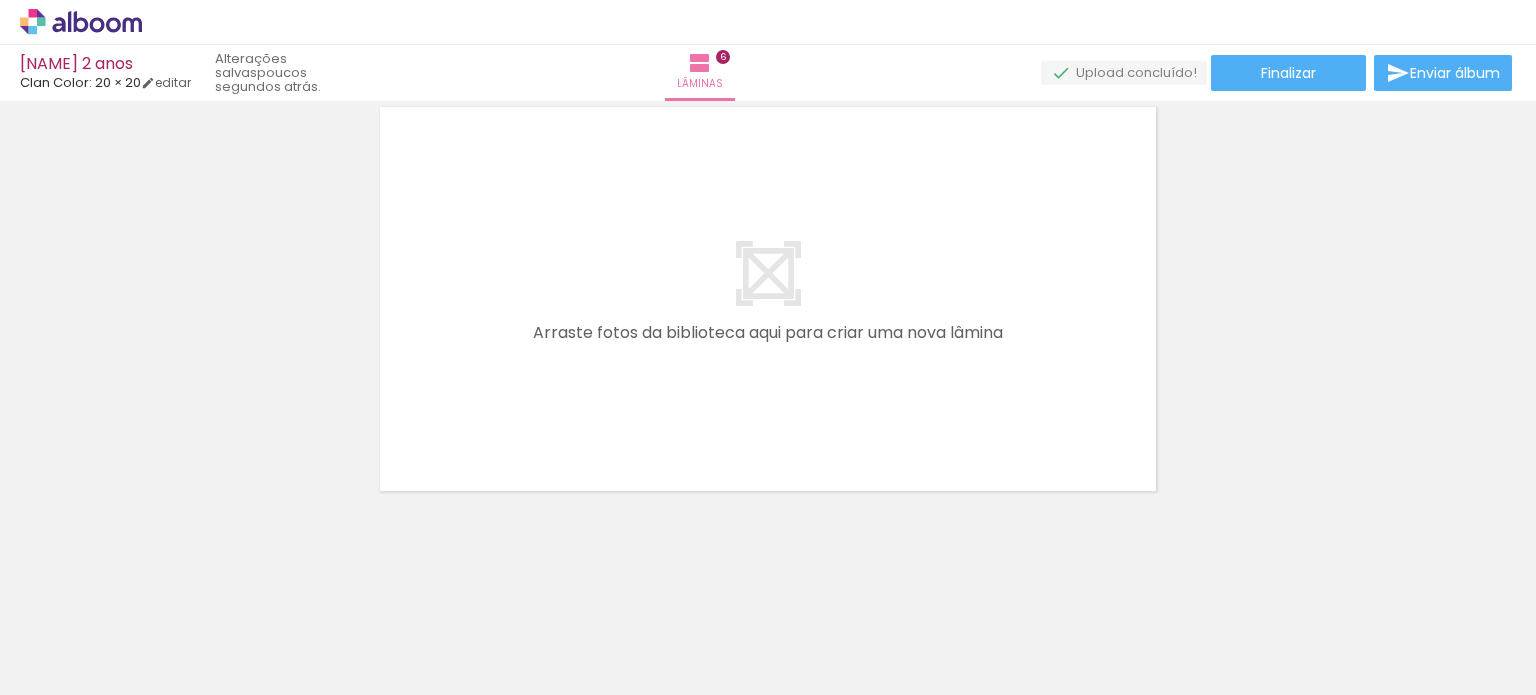 click on "Inserir lâmina 1  de 6  Inserir lâmina 2  de 6  Inserir lâmina 3  de 6  Inserir lâmina 4  de 6  Inserir lâmina 5  de 6  Inserir lâmina 6  de 6 Confirmar Cancelar" at bounding box center (768, -995) 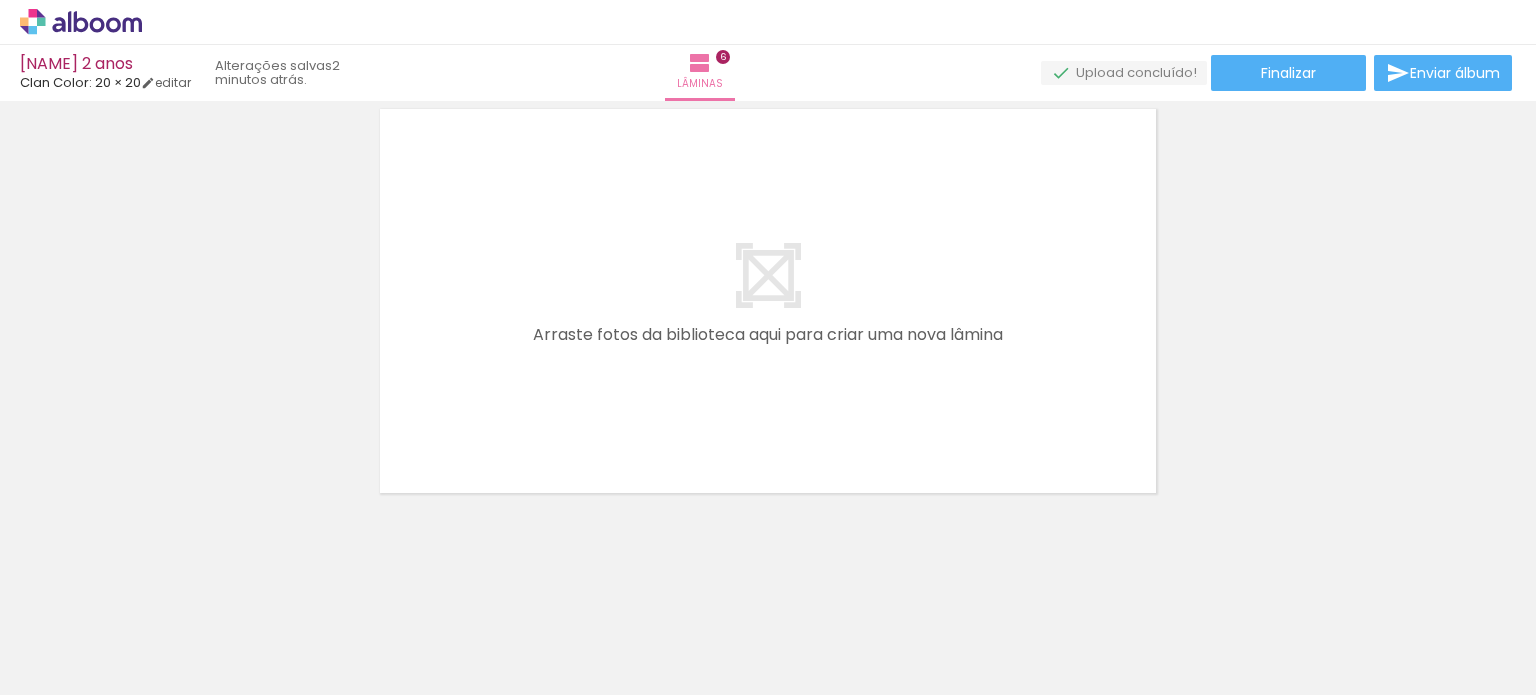 scroll, scrollTop: 2786, scrollLeft: 0, axis: vertical 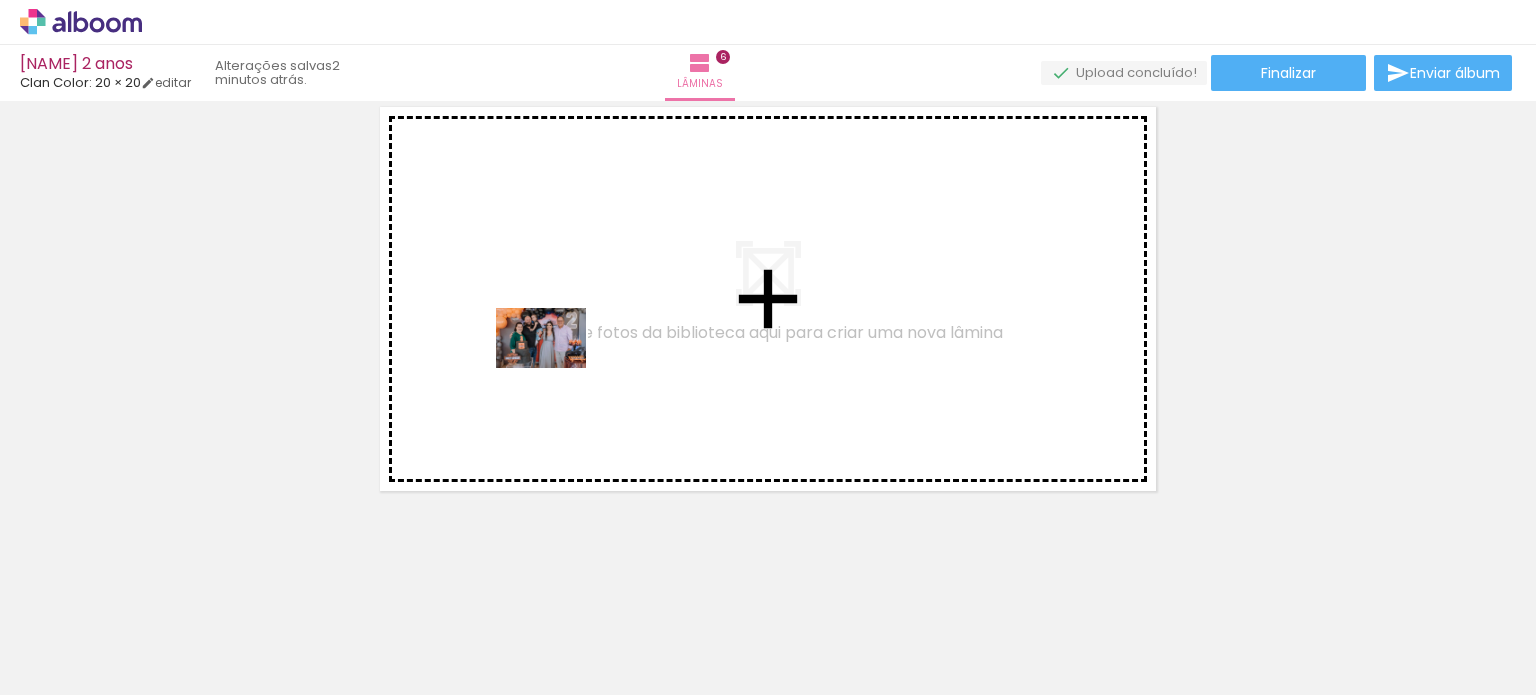 drag, startPoint x: 594, startPoint y: 635, endPoint x: 556, endPoint y: 362, distance: 275.632 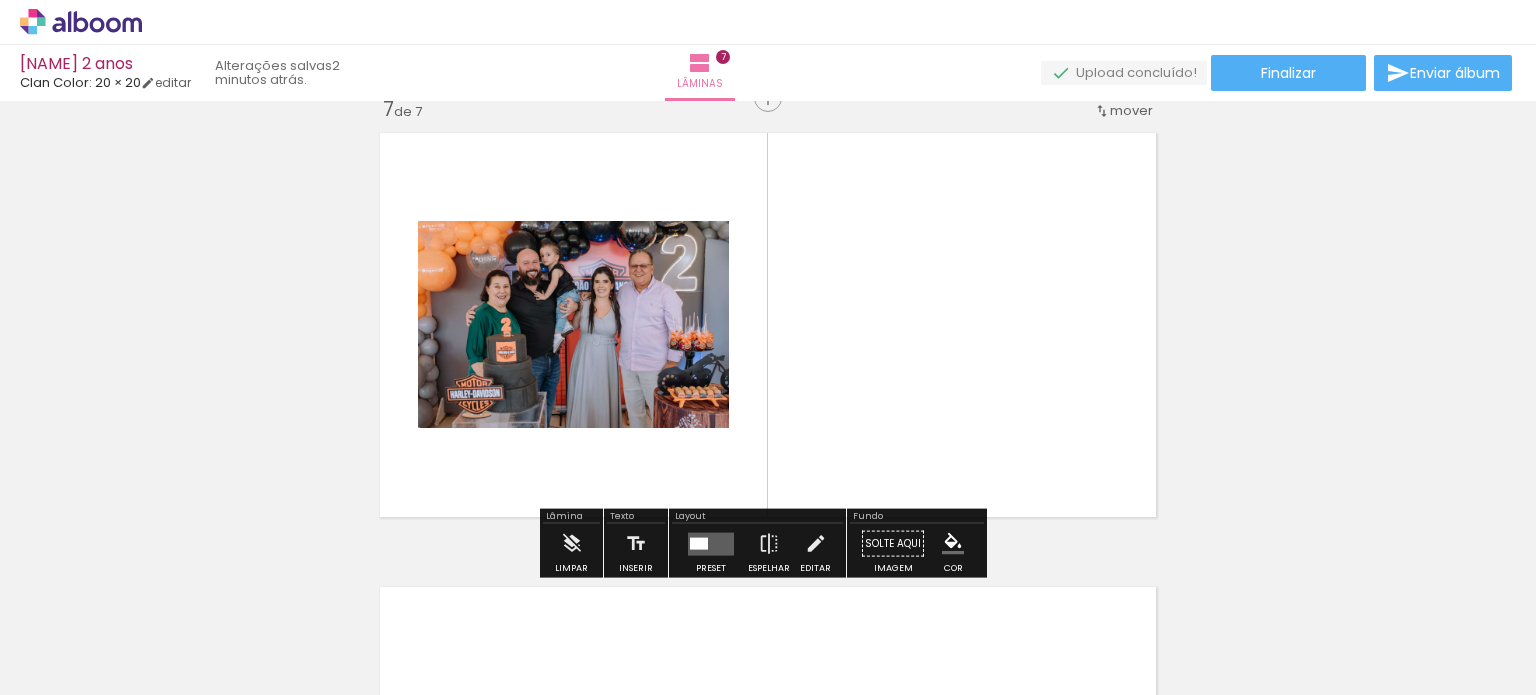 scroll, scrollTop: 2749, scrollLeft: 0, axis: vertical 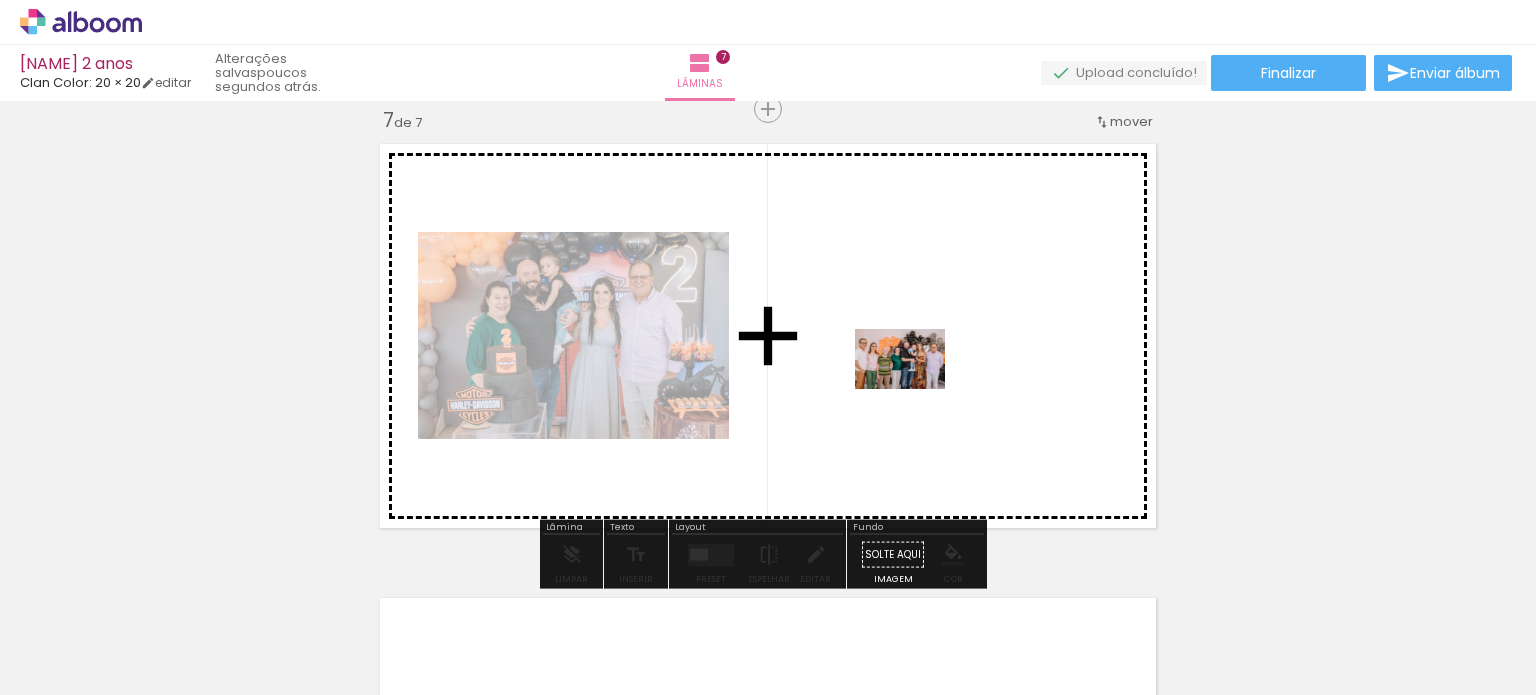 drag, startPoint x: 945, startPoint y: 635, endPoint x: 914, endPoint y: 388, distance: 248.93774 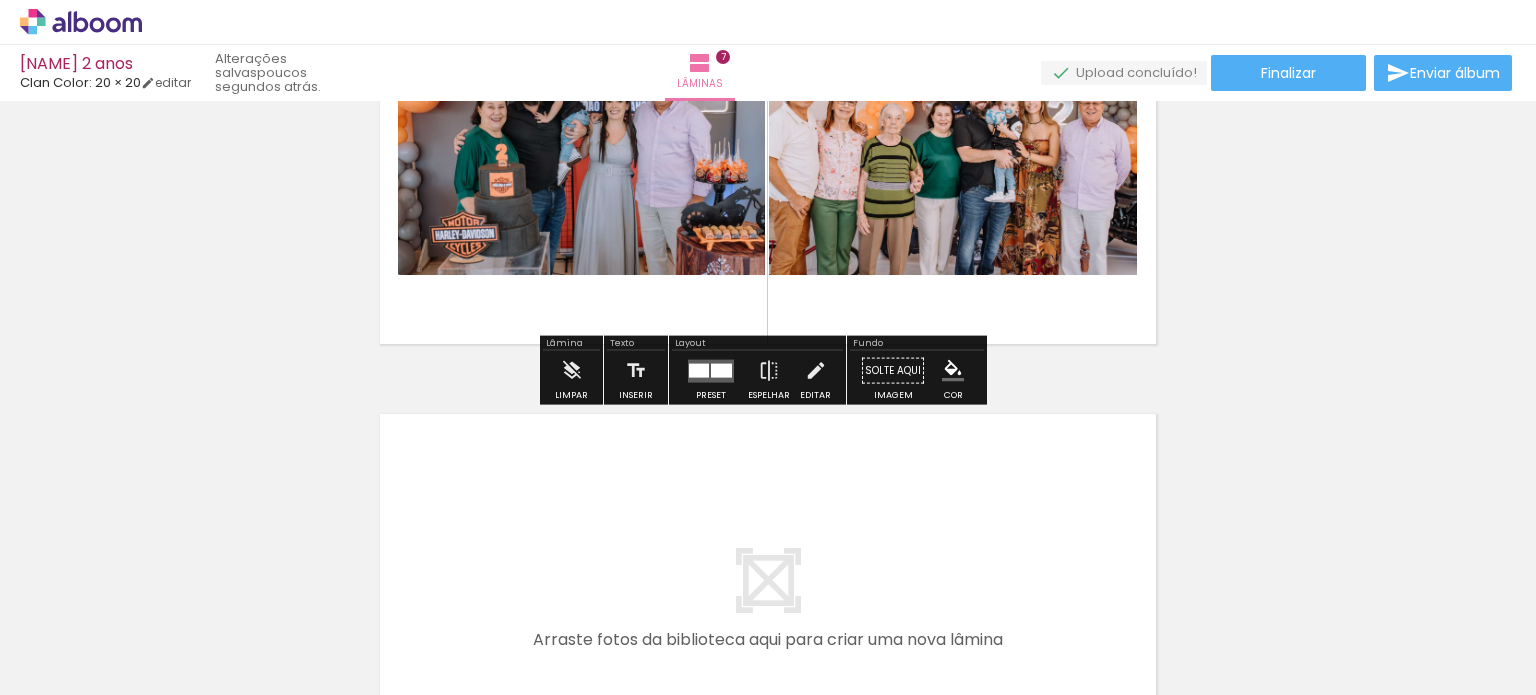 scroll, scrollTop: 2949, scrollLeft: 0, axis: vertical 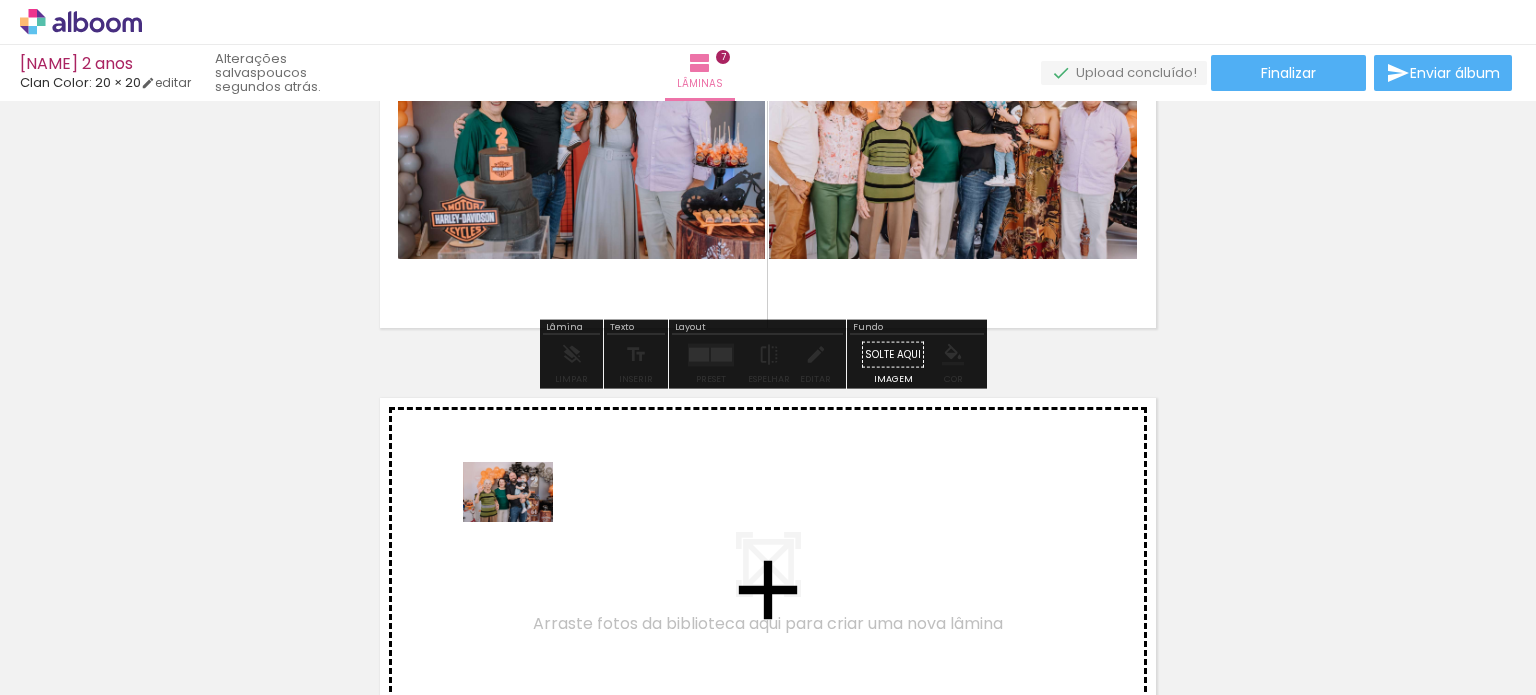 drag, startPoint x: 843, startPoint y: 635, endPoint x: 523, endPoint y: 522, distance: 339.36557 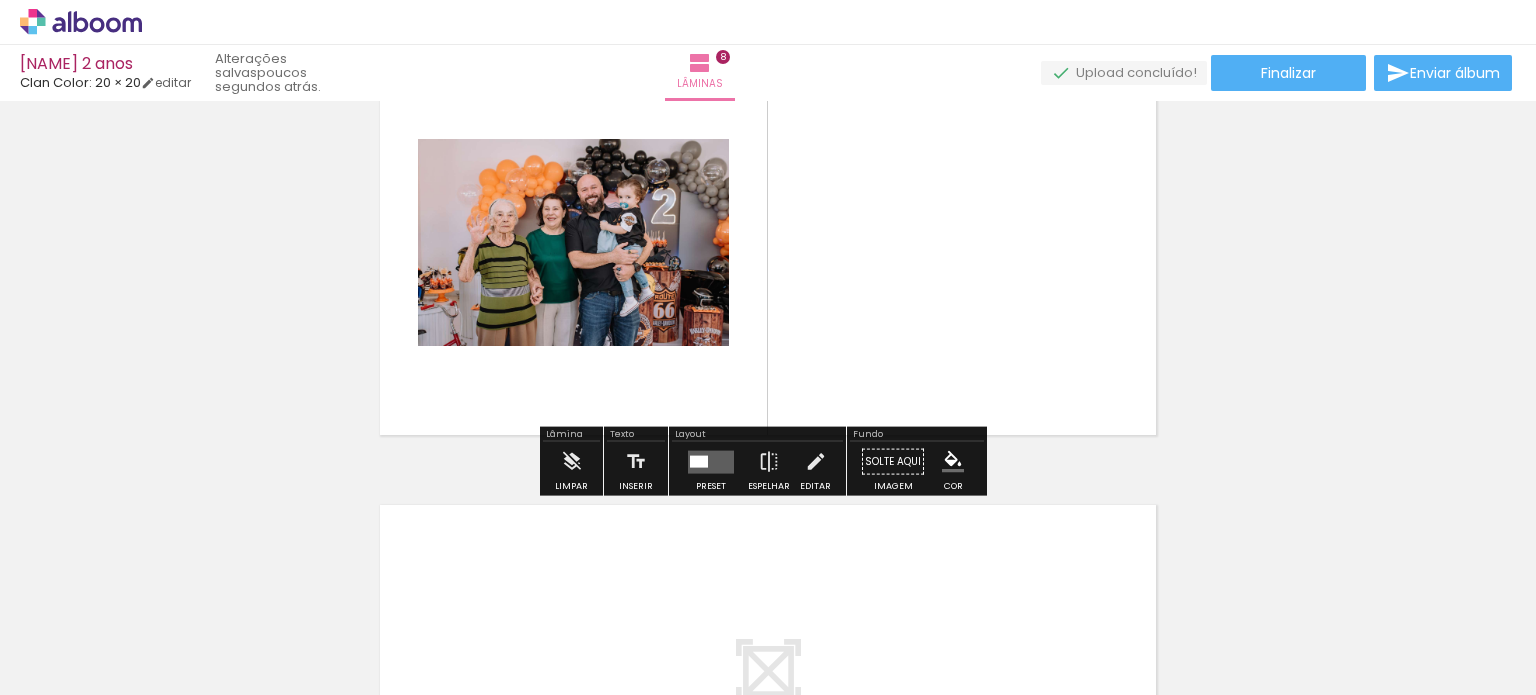 scroll, scrollTop: 3303, scrollLeft: 0, axis: vertical 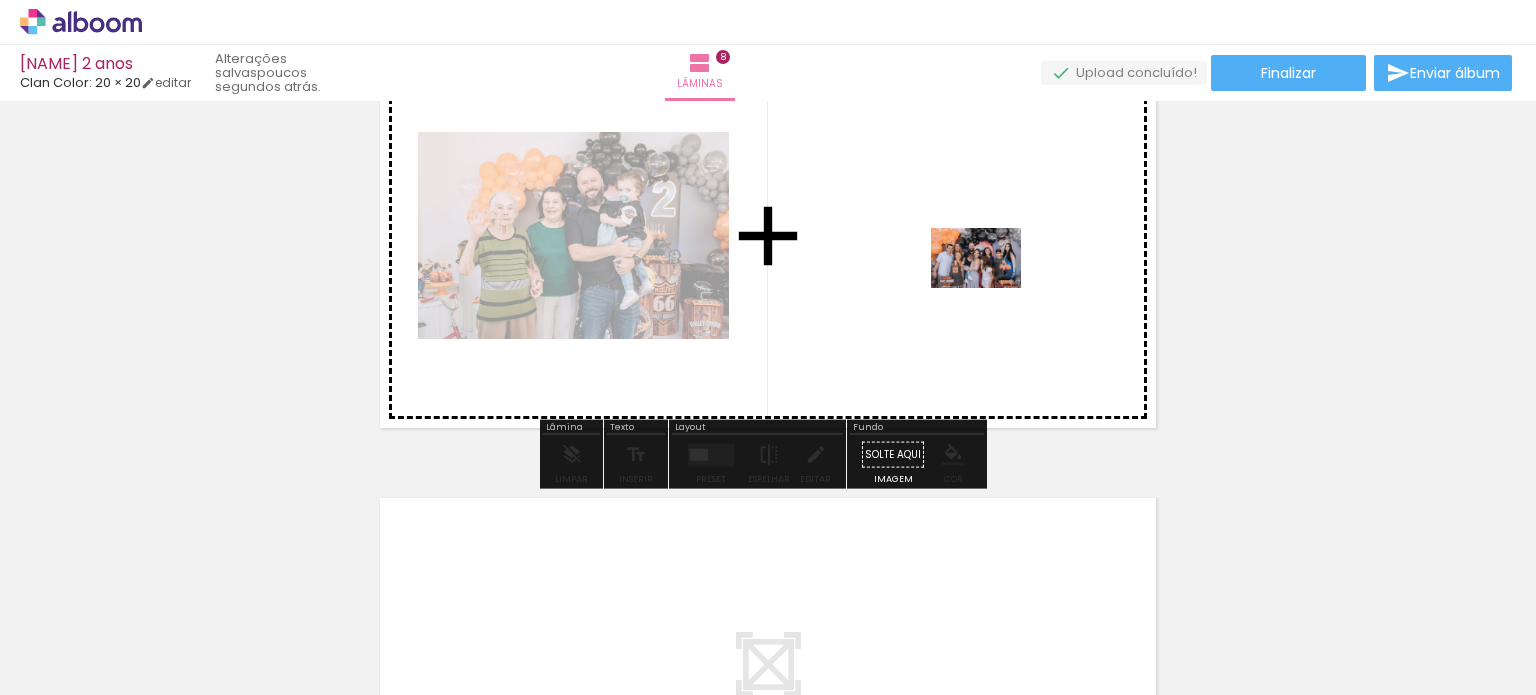 drag, startPoint x: 626, startPoint y: 631, endPoint x: 992, endPoint y: 286, distance: 502.97217 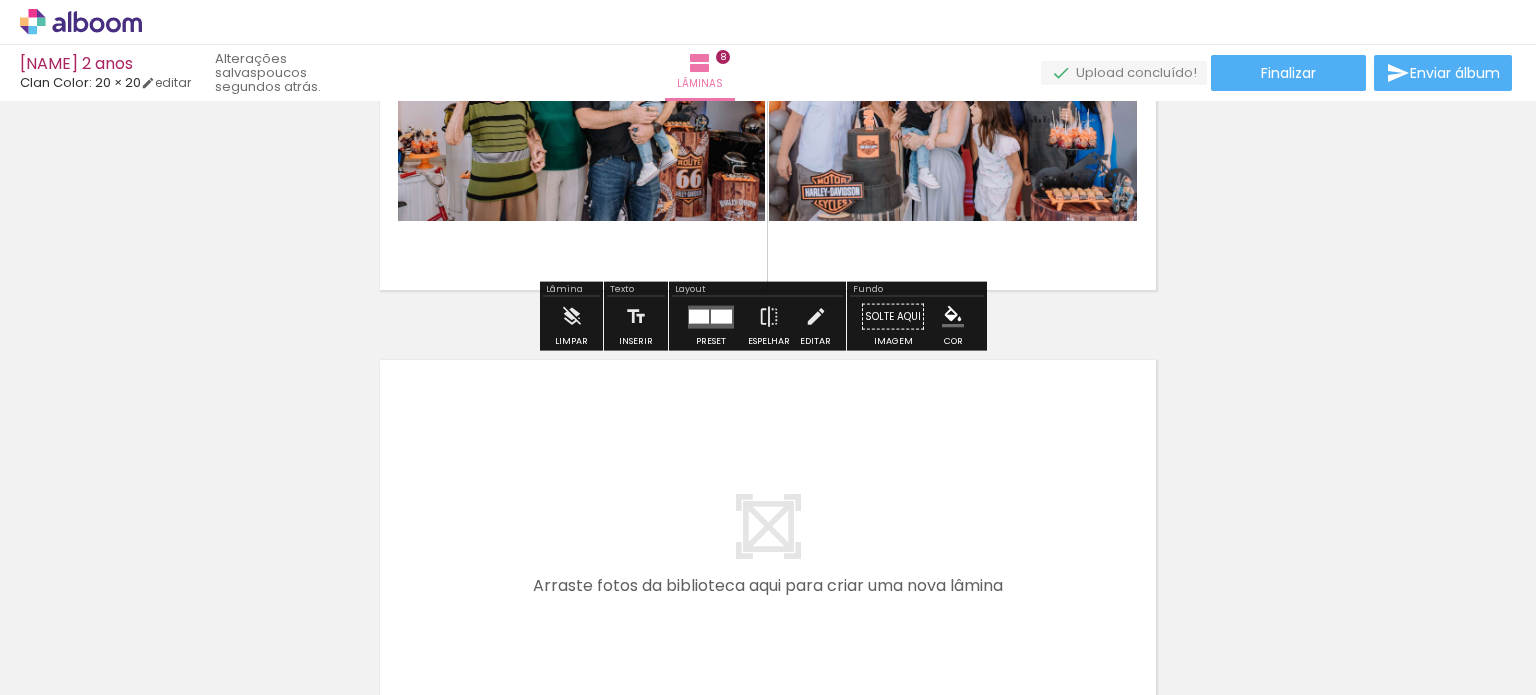 scroll, scrollTop: 3694, scrollLeft: 0, axis: vertical 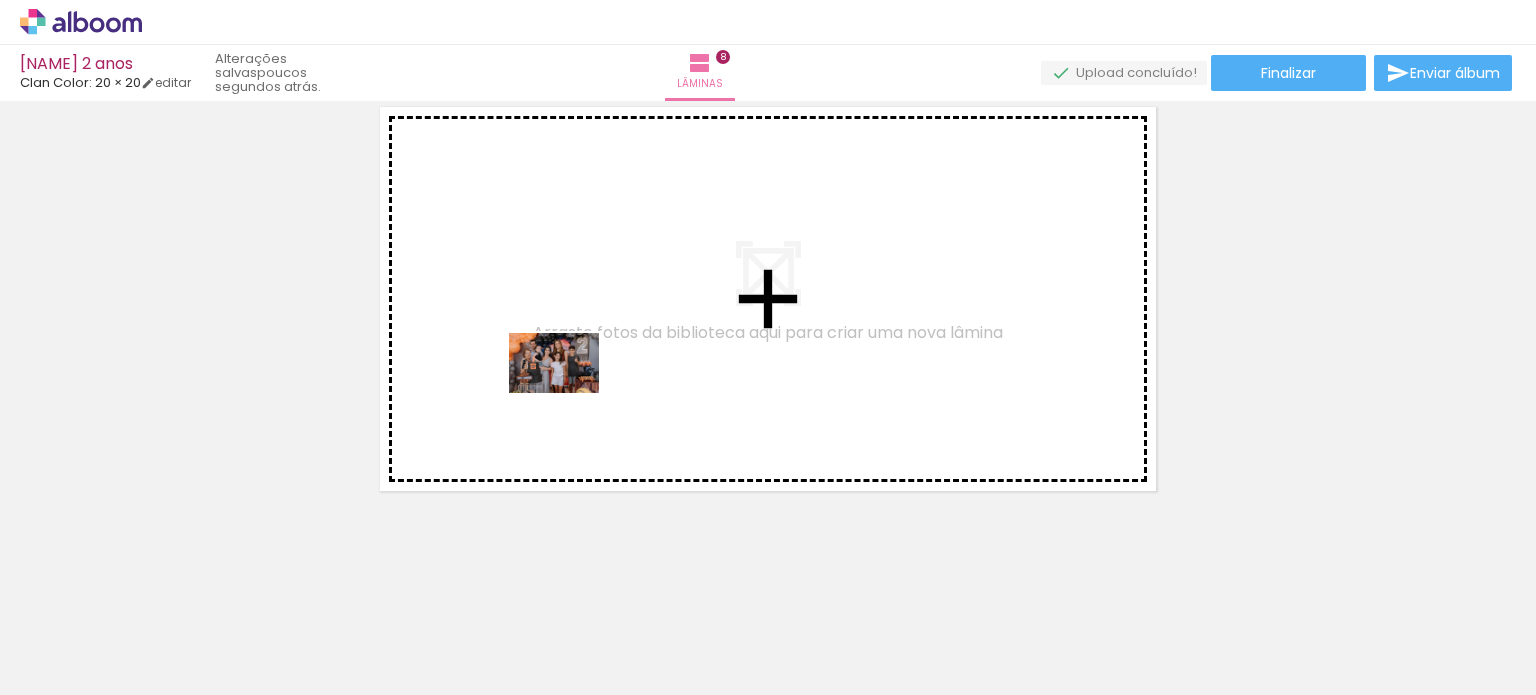 drag, startPoint x: 535, startPoint y: 639, endPoint x: 579, endPoint y: 369, distance: 273.5617 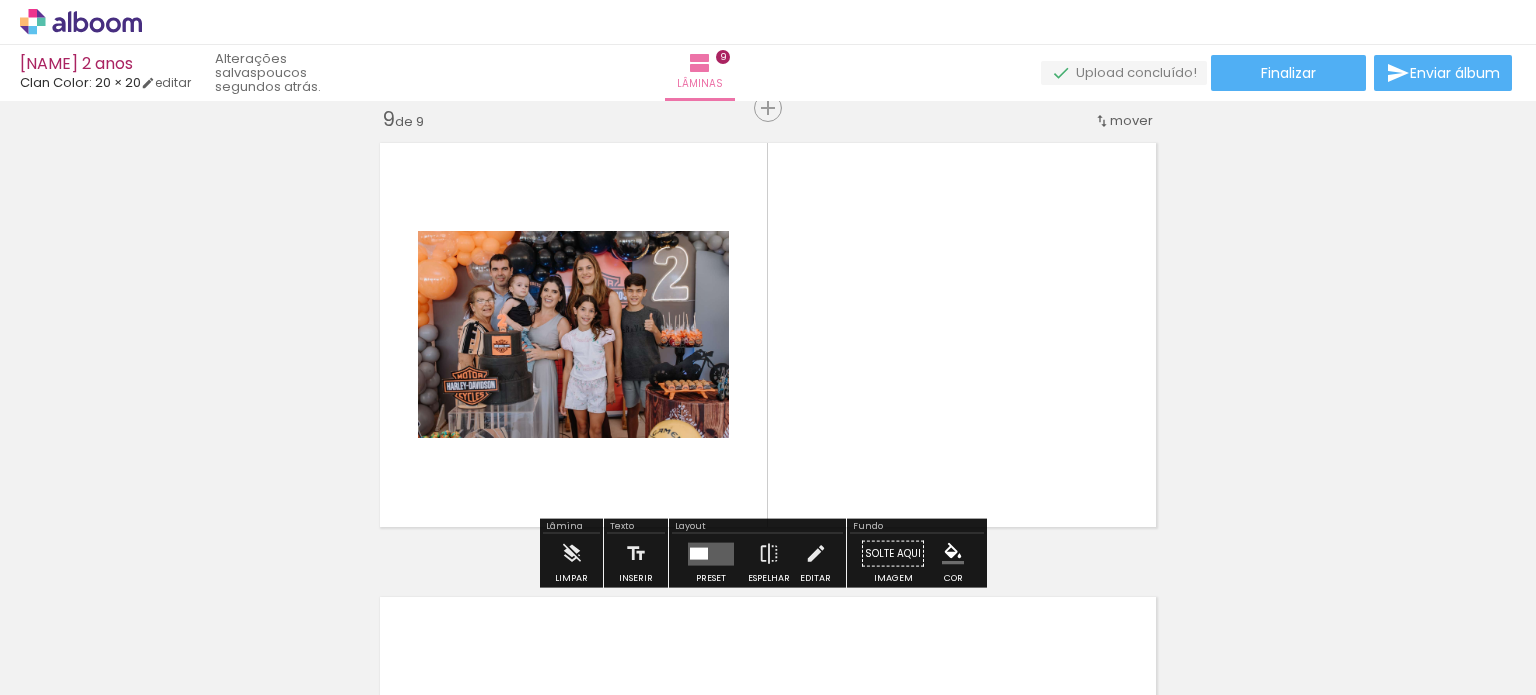 scroll, scrollTop: 3657, scrollLeft: 0, axis: vertical 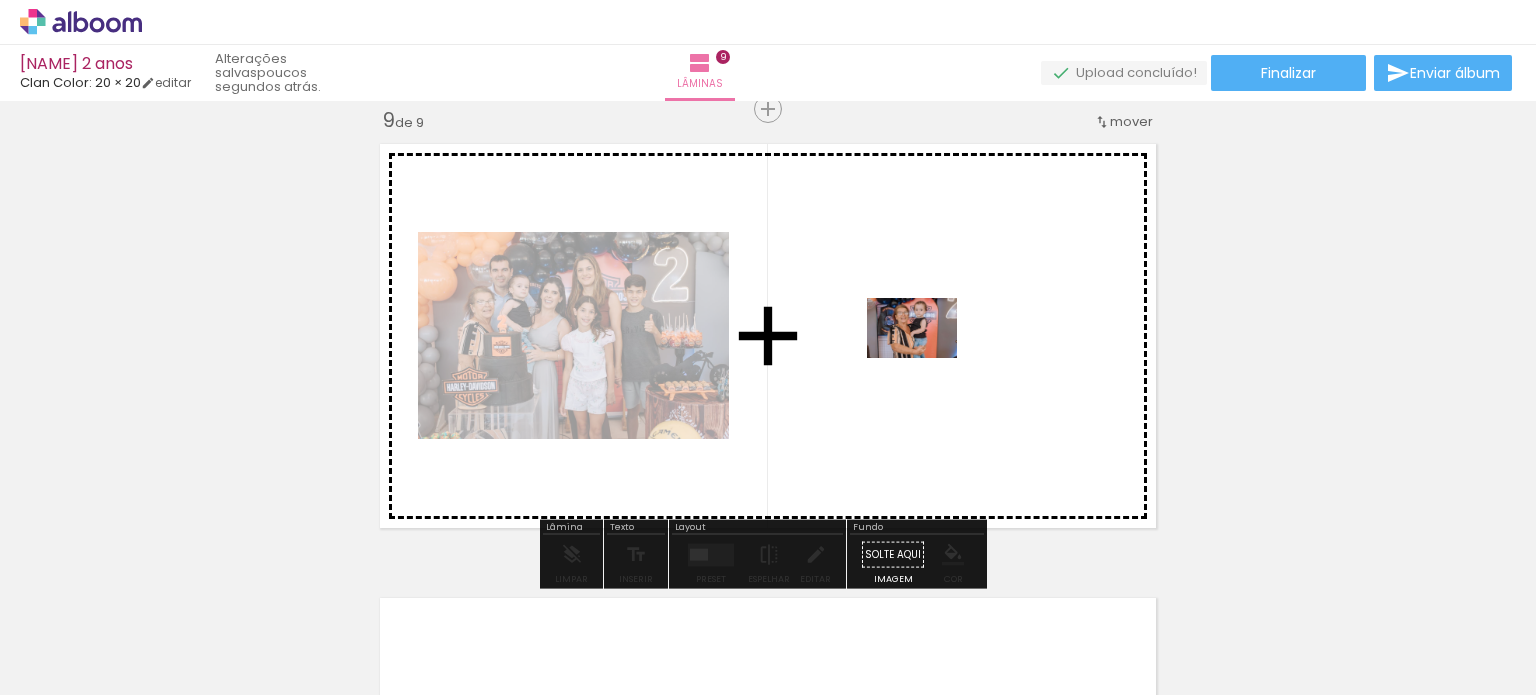 drag, startPoint x: 324, startPoint y: 640, endPoint x: 927, endPoint y: 358, distance: 665.6824 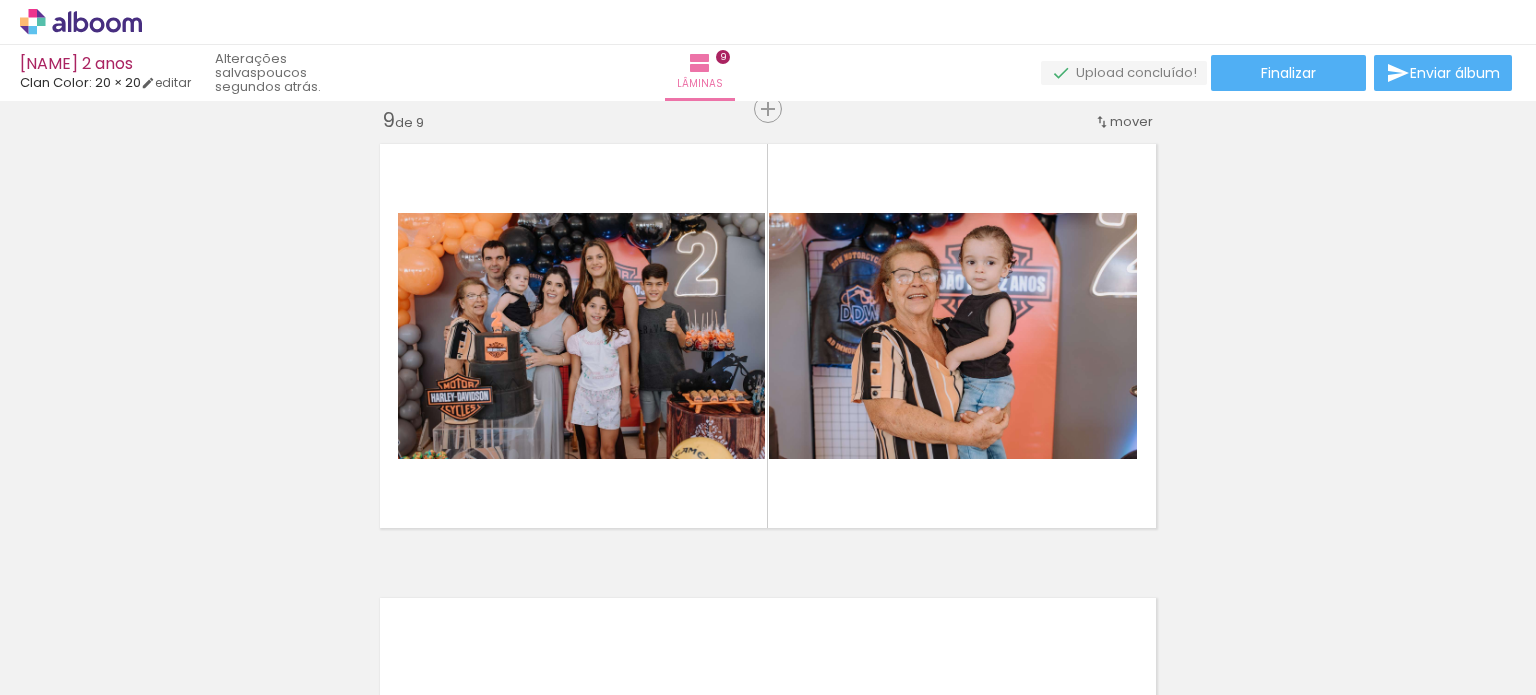 scroll, scrollTop: 0, scrollLeft: 3659, axis: horizontal 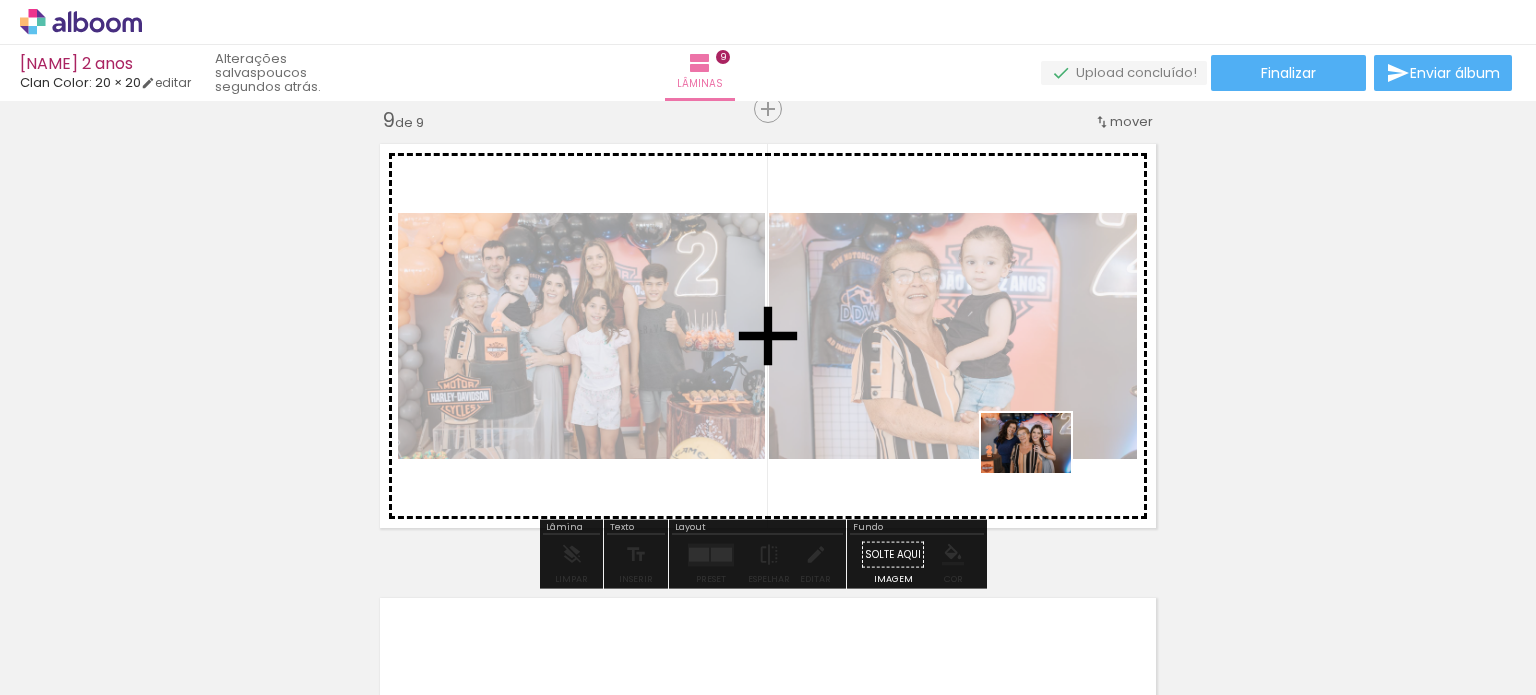 drag, startPoint x: 1368, startPoint y: 645, endPoint x: 1041, endPoint y: 473, distance: 369.47665 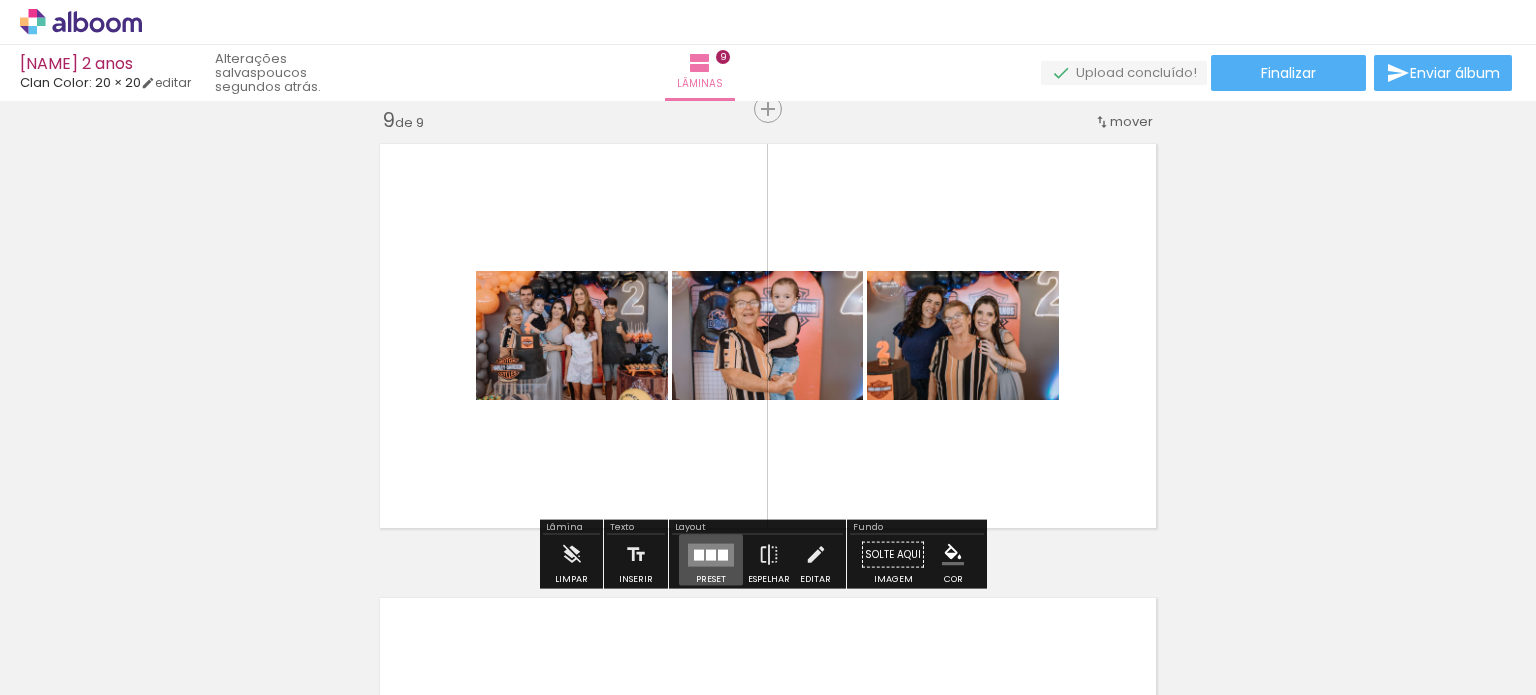 drag, startPoint x: 696, startPoint y: 560, endPoint x: 1209, endPoint y: 407, distance: 535.32983 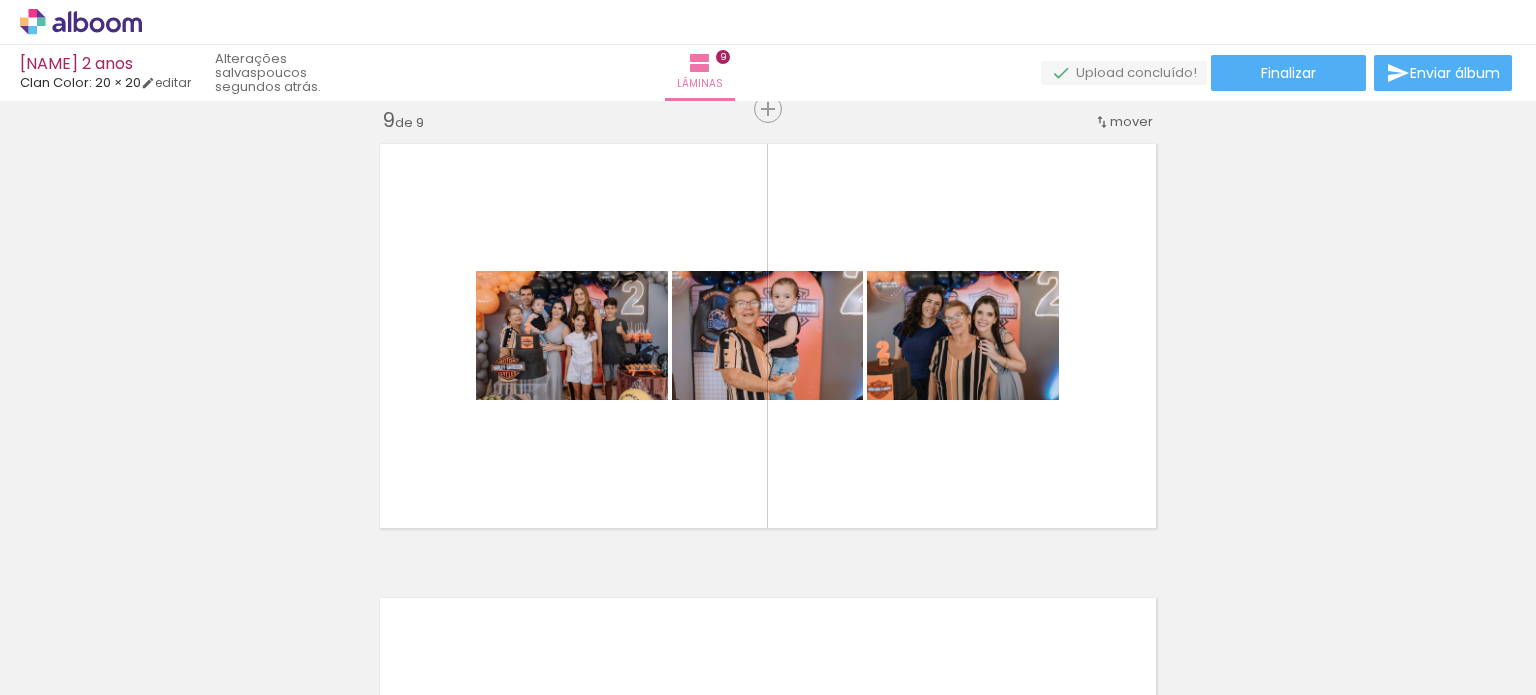 scroll, scrollTop: 0, scrollLeft: 1633, axis: horizontal 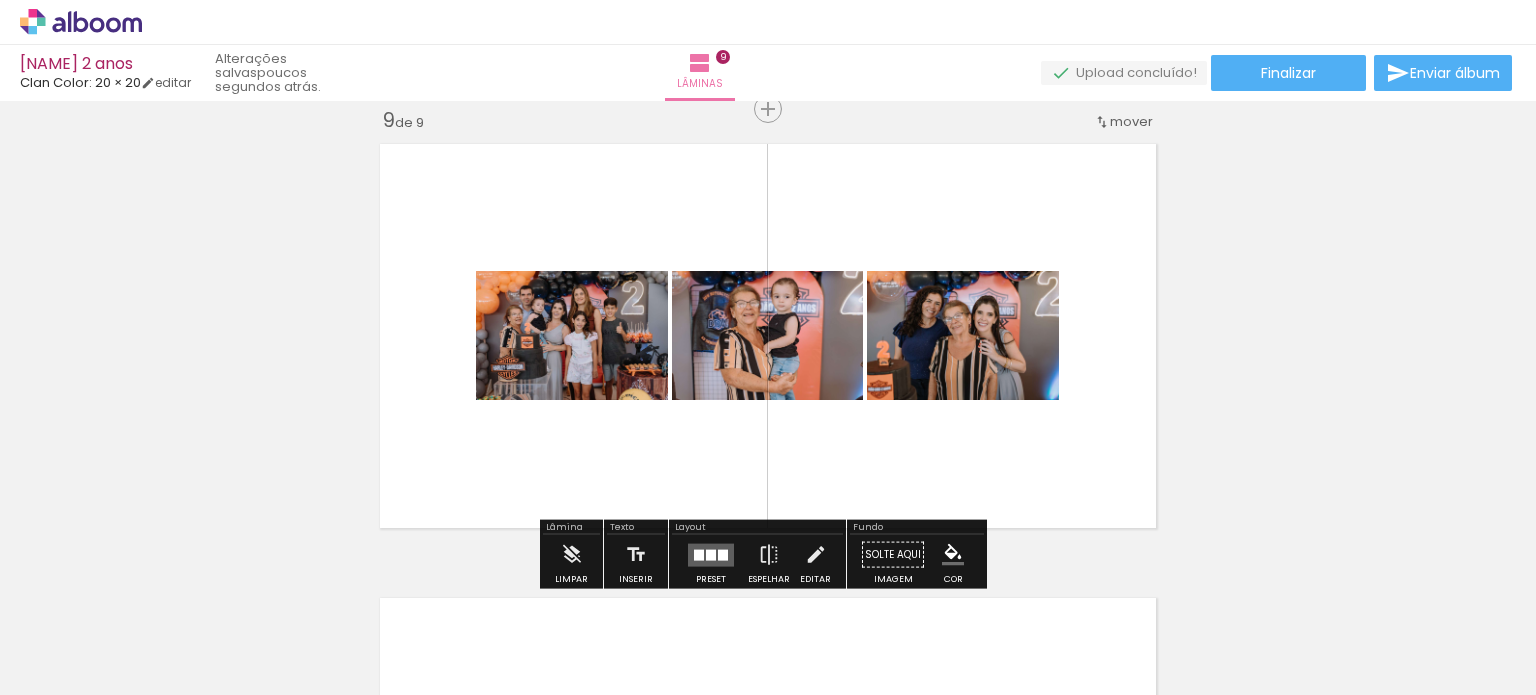 click at bounding box center [711, 554] 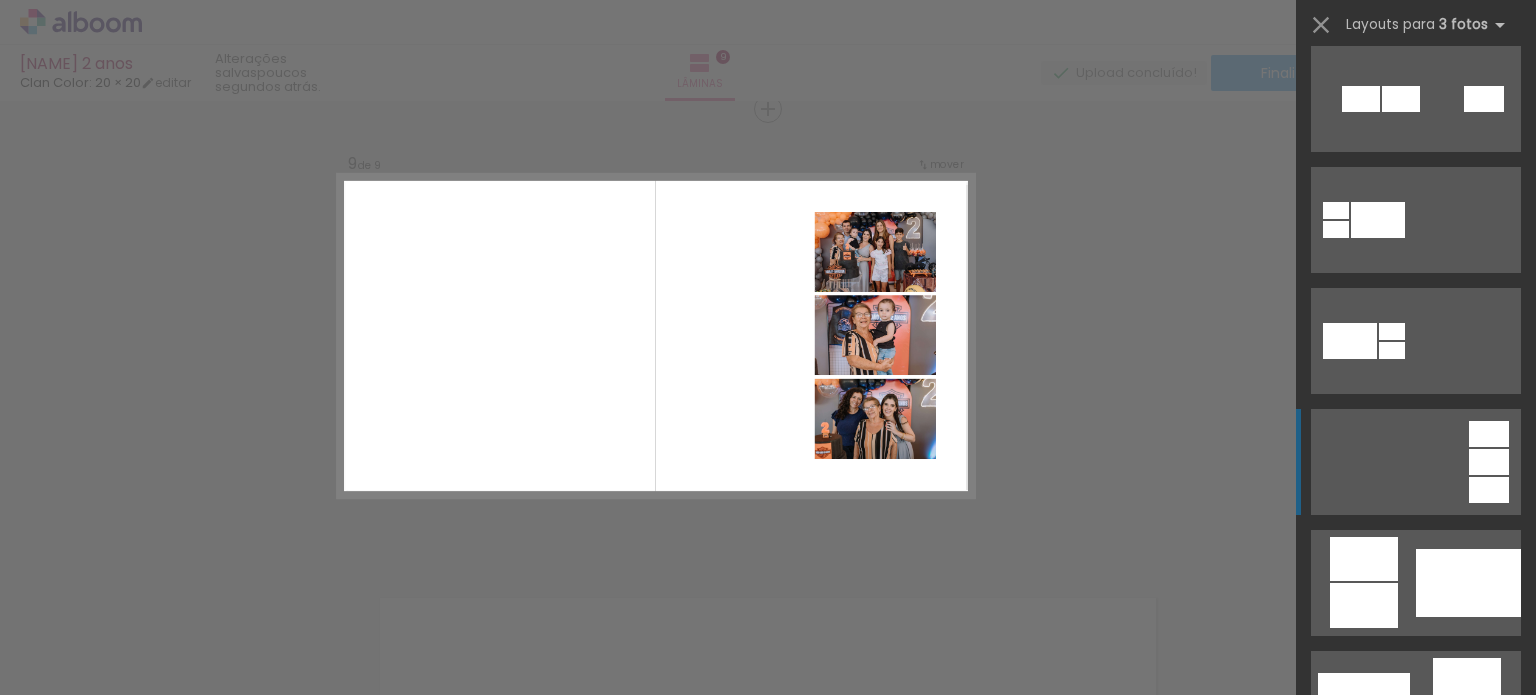 scroll, scrollTop: 200, scrollLeft: 0, axis: vertical 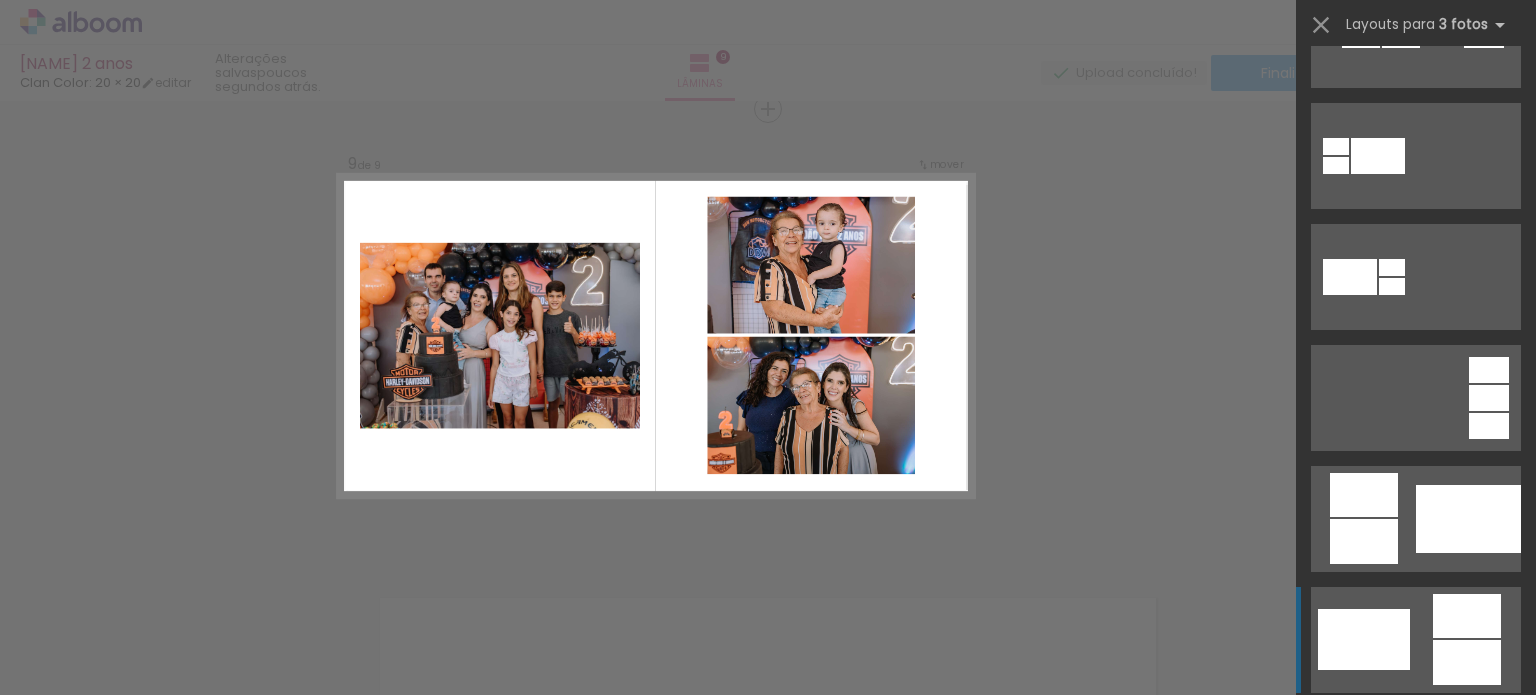 click at bounding box center [1401, 35] 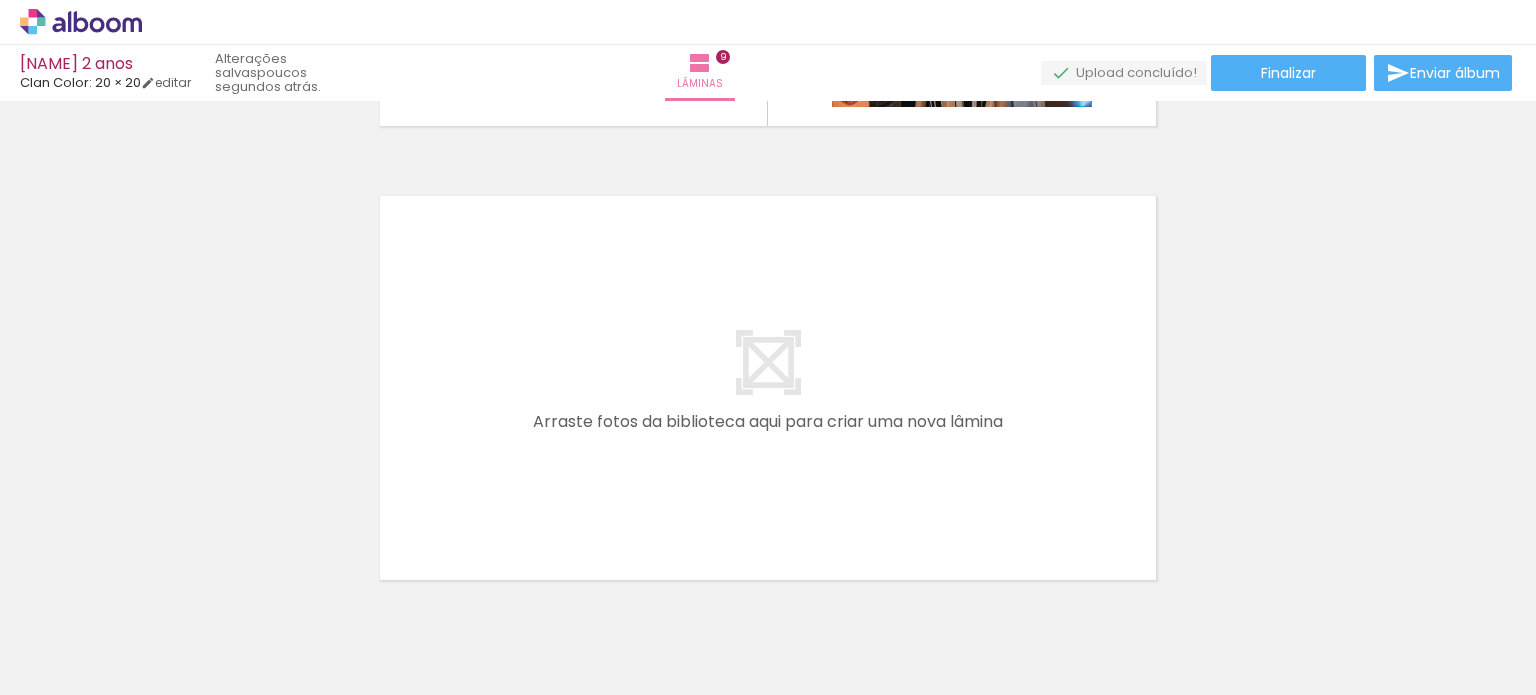 scroll, scrollTop: 4148, scrollLeft: 0, axis: vertical 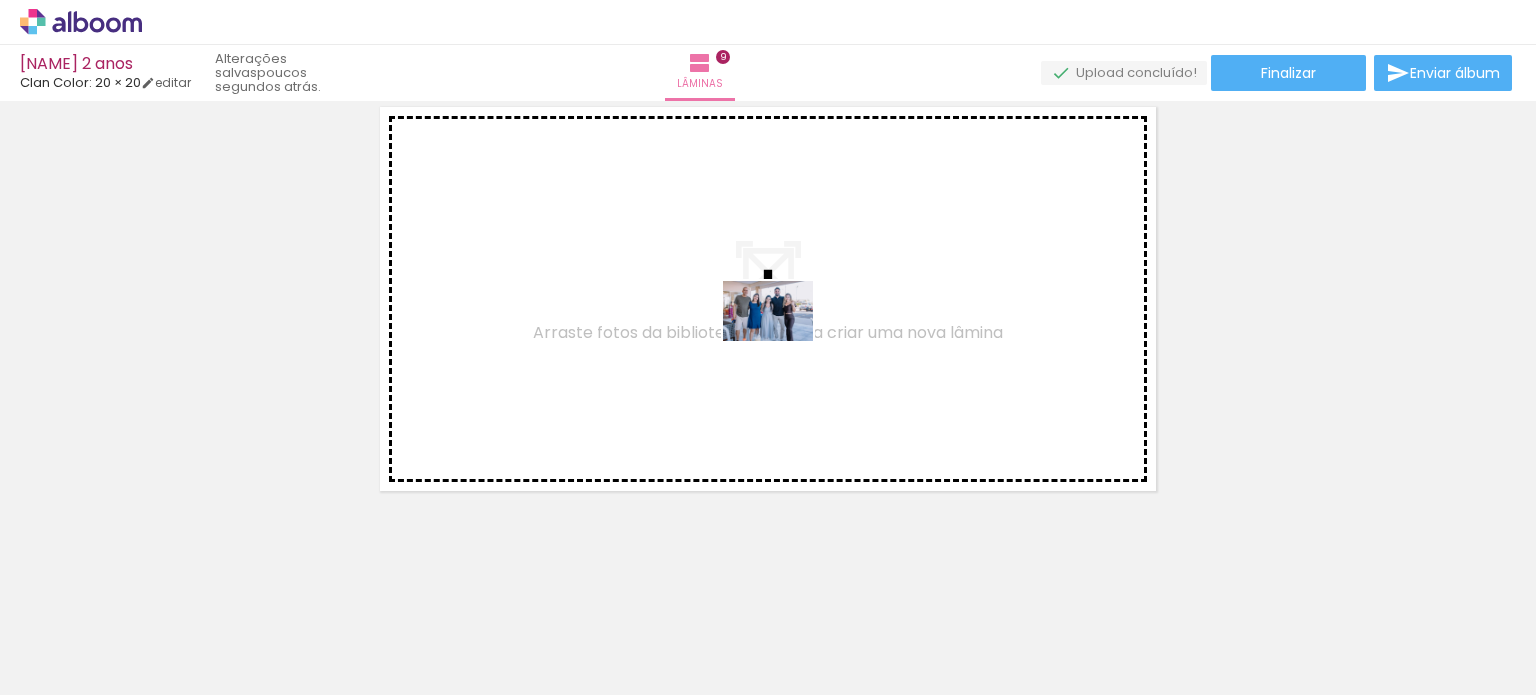 drag, startPoint x: 1008, startPoint y: 643, endPoint x: 781, endPoint y: 340, distance: 378.60007 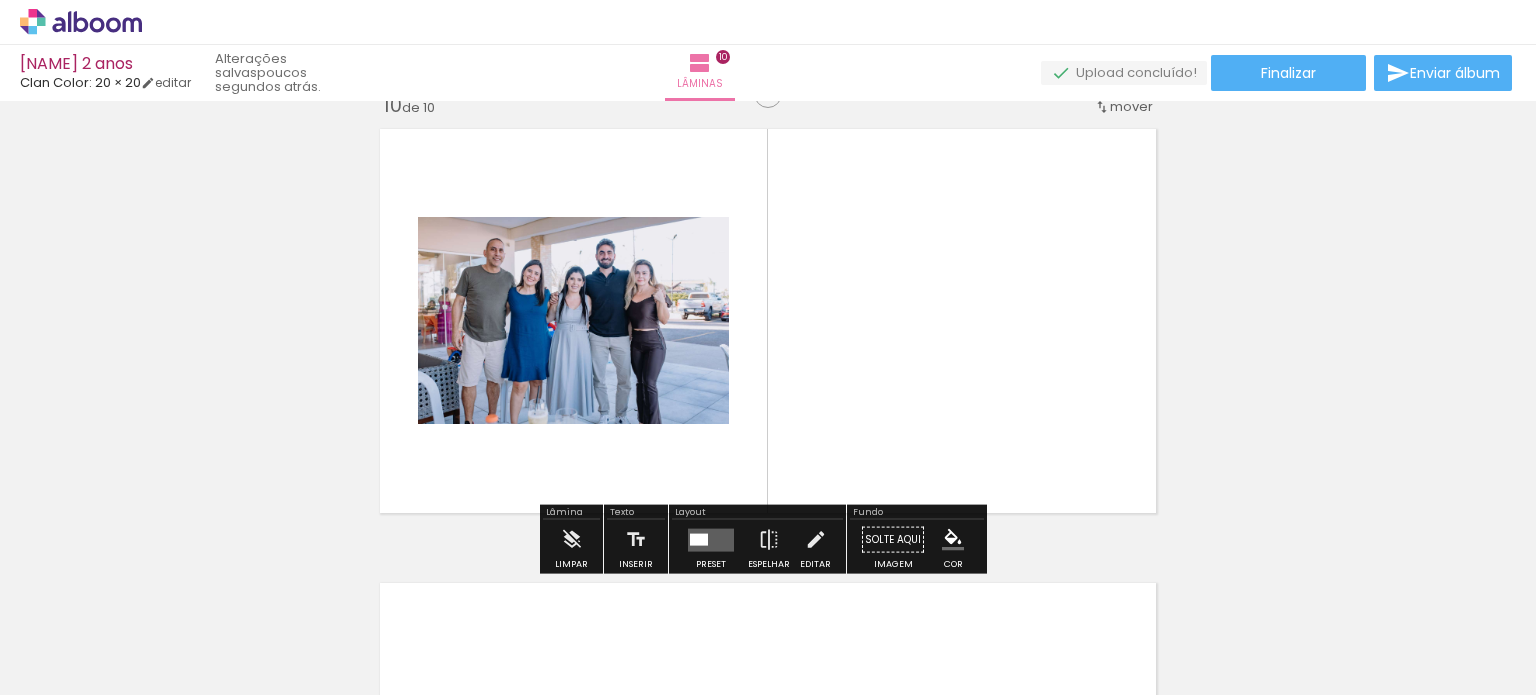 scroll, scrollTop: 4111, scrollLeft: 0, axis: vertical 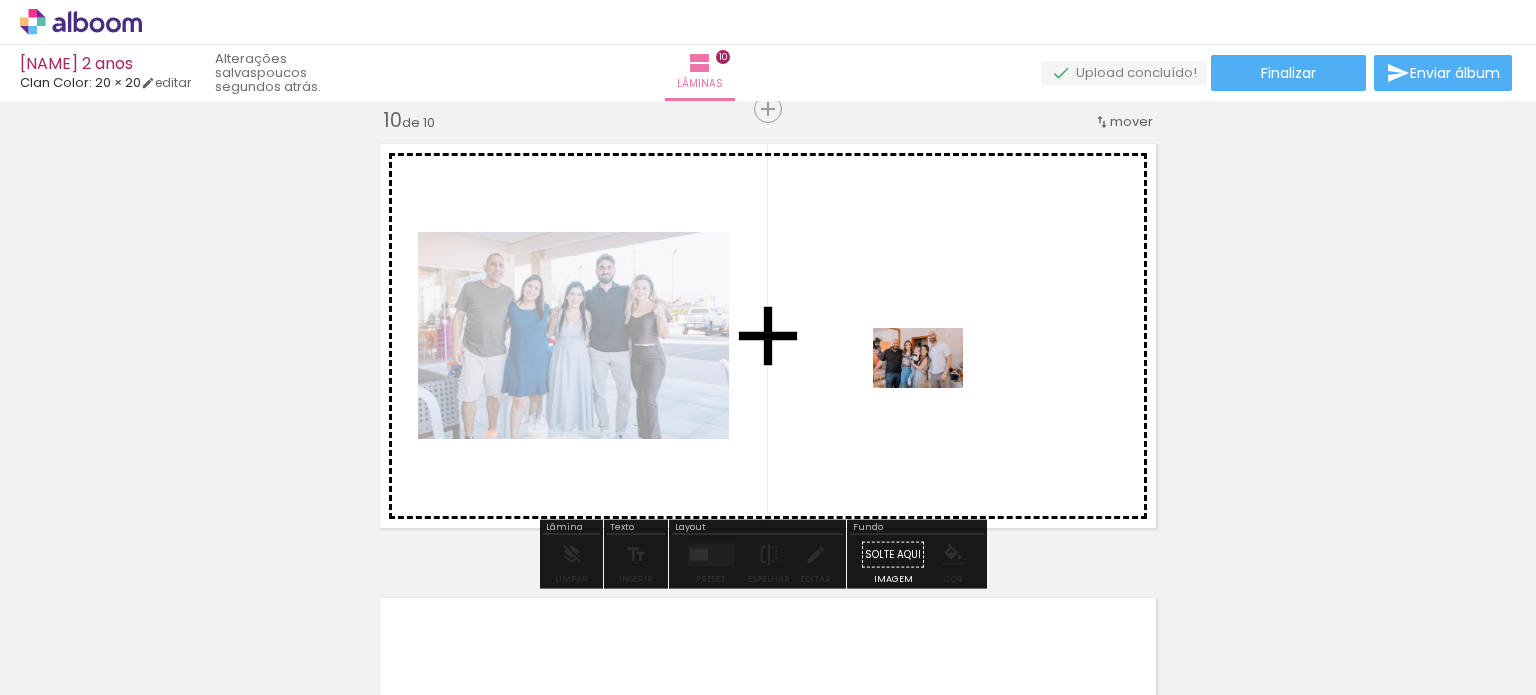 drag, startPoint x: 817, startPoint y: 628, endPoint x: 933, endPoint y: 388, distance: 266.56332 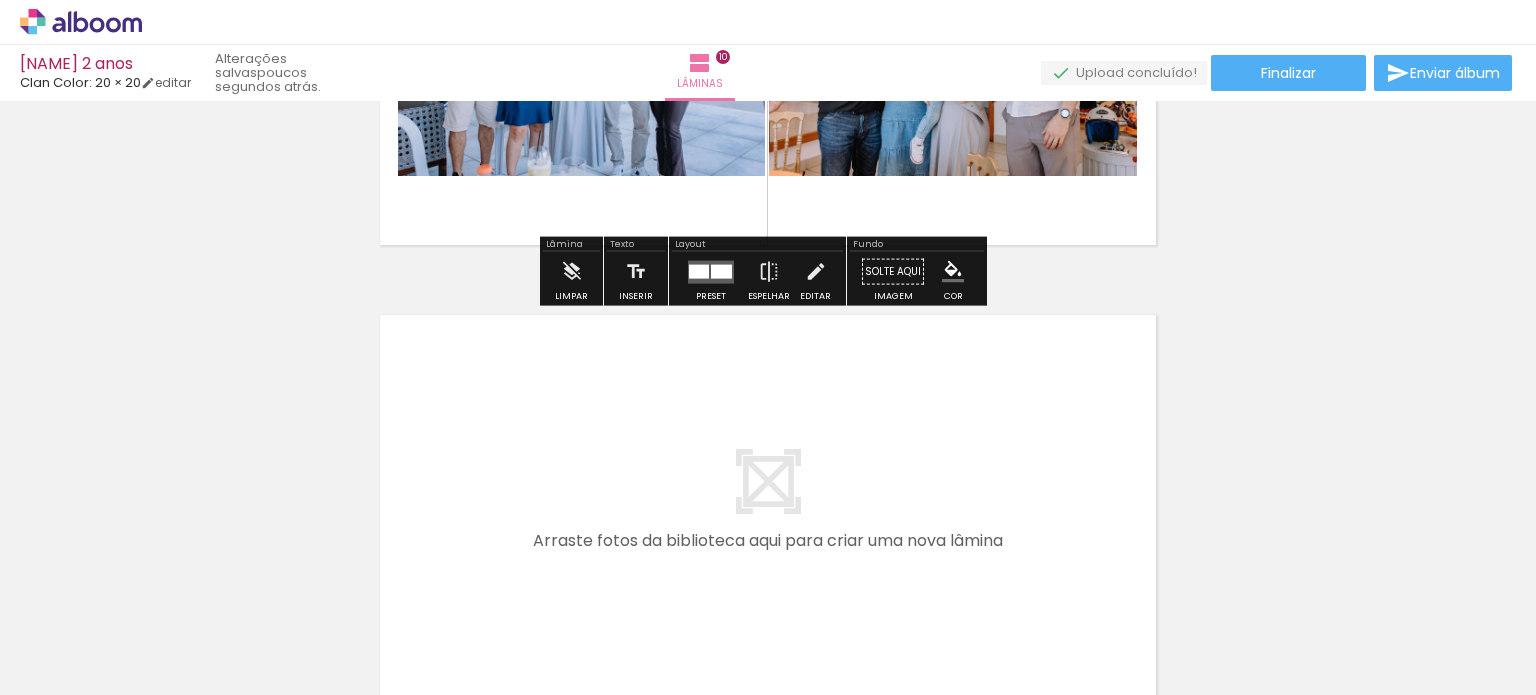 scroll, scrollTop: 4502, scrollLeft: 0, axis: vertical 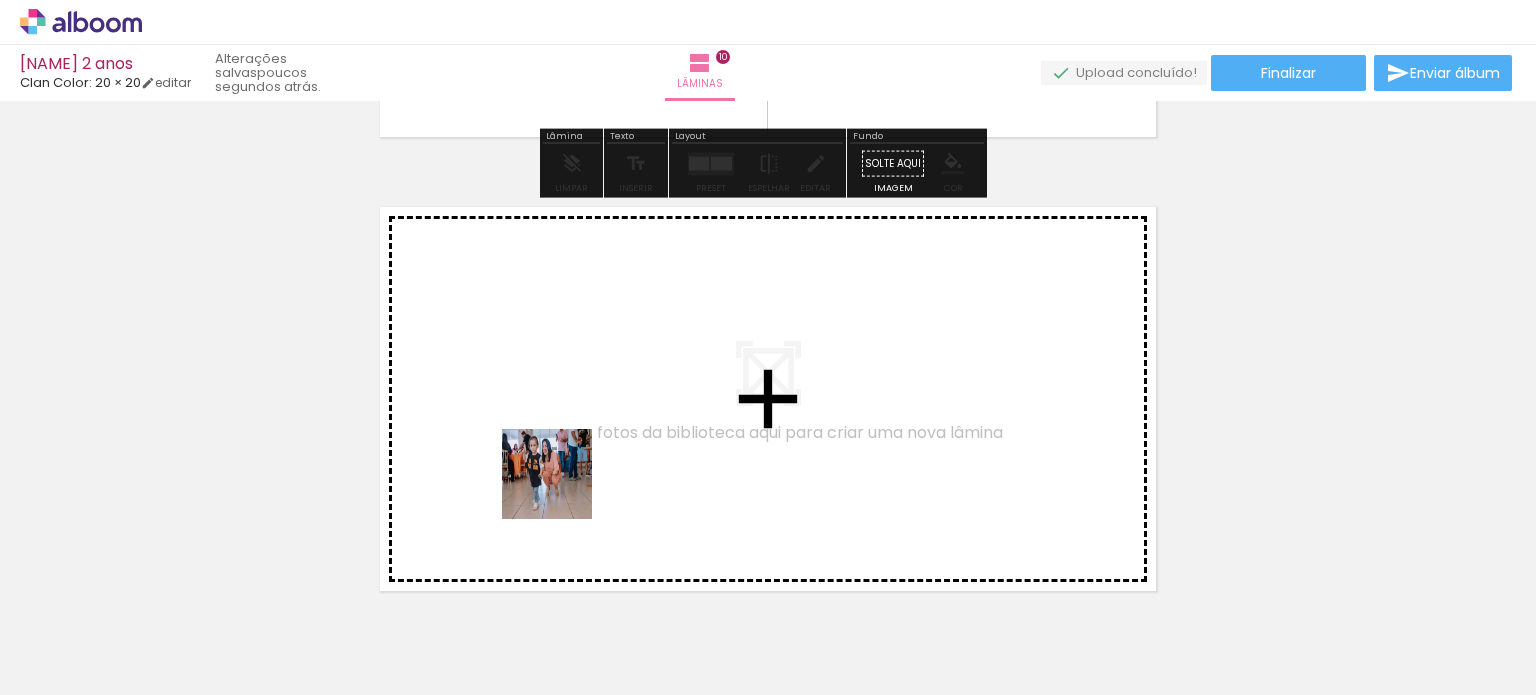 drag, startPoint x: 608, startPoint y: 612, endPoint x: 540, endPoint y: 434, distance: 190.54659 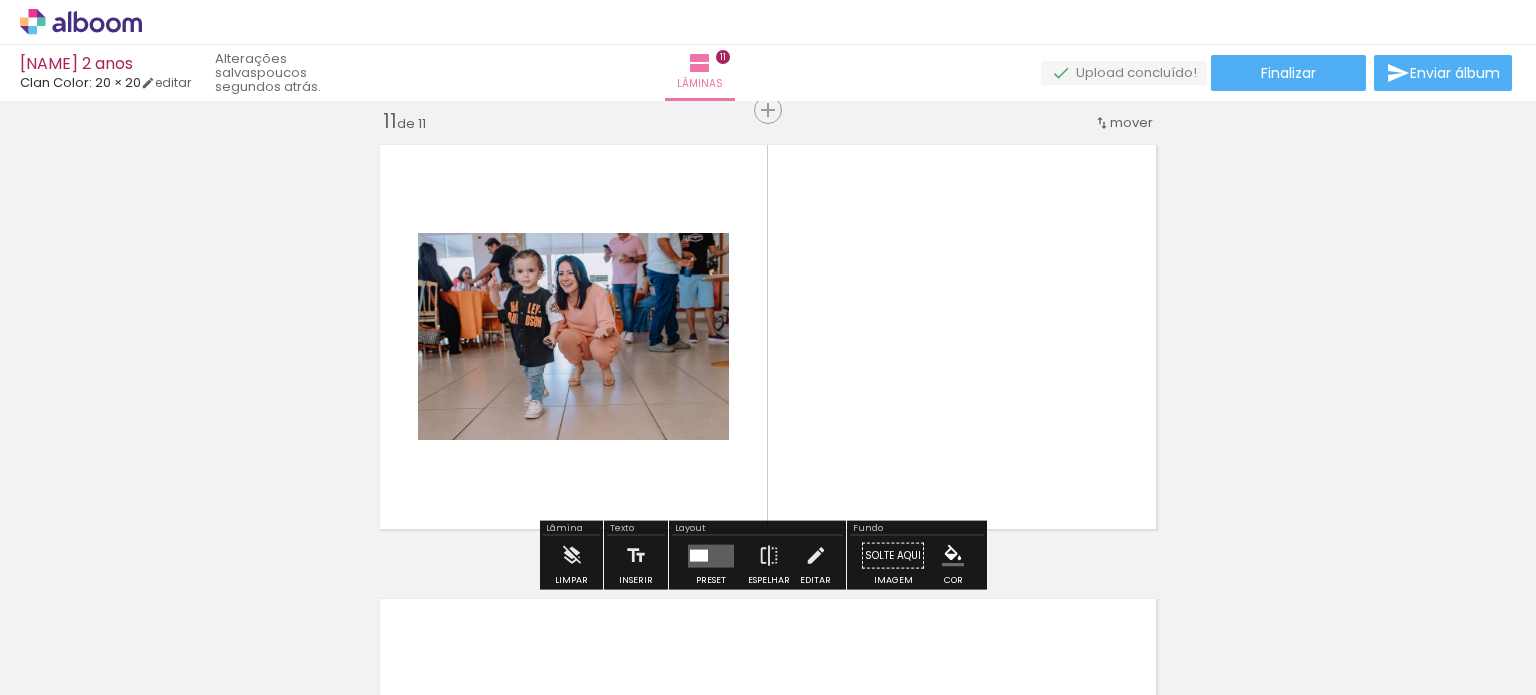 scroll, scrollTop: 4565, scrollLeft: 0, axis: vertical 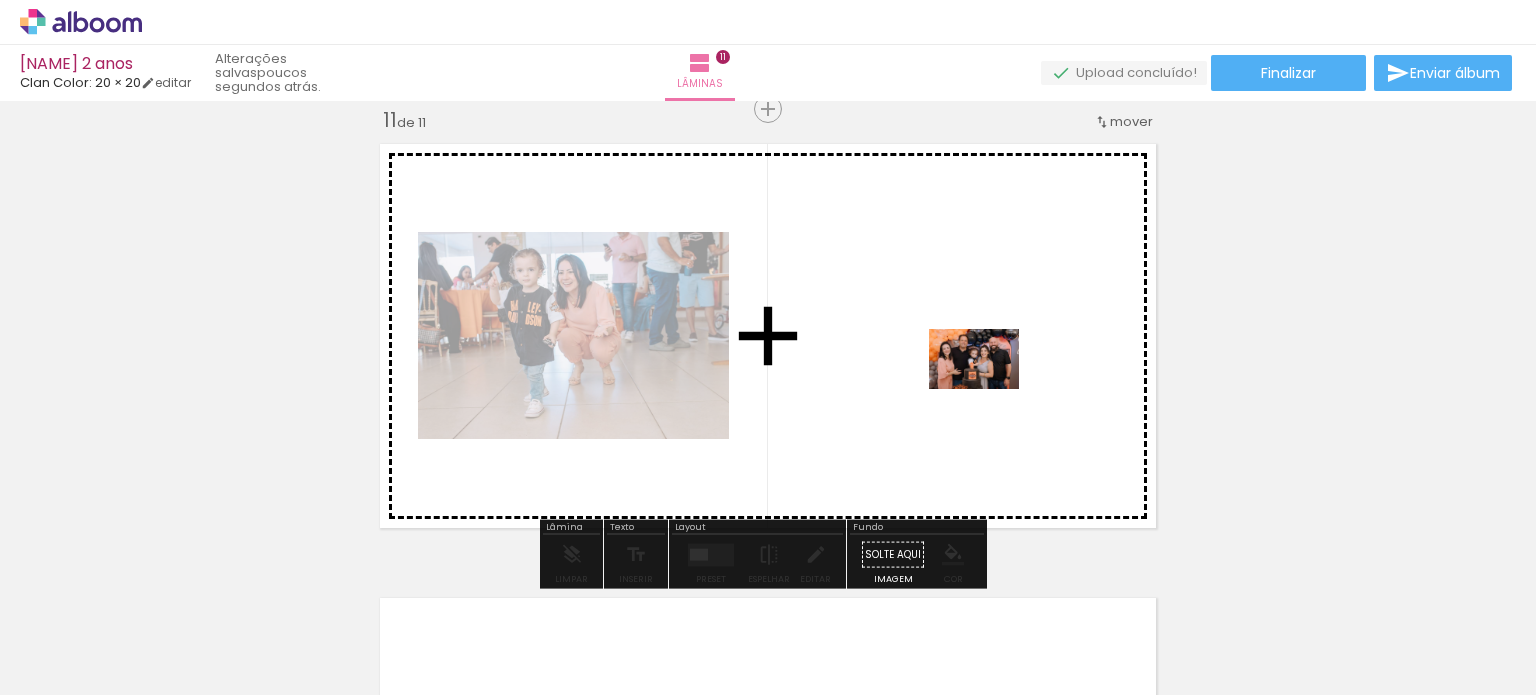 drag, startPoint x: 1084, startPoint y: 635, endPoint x: 979, endPoint y: 386, distance: 270.23325 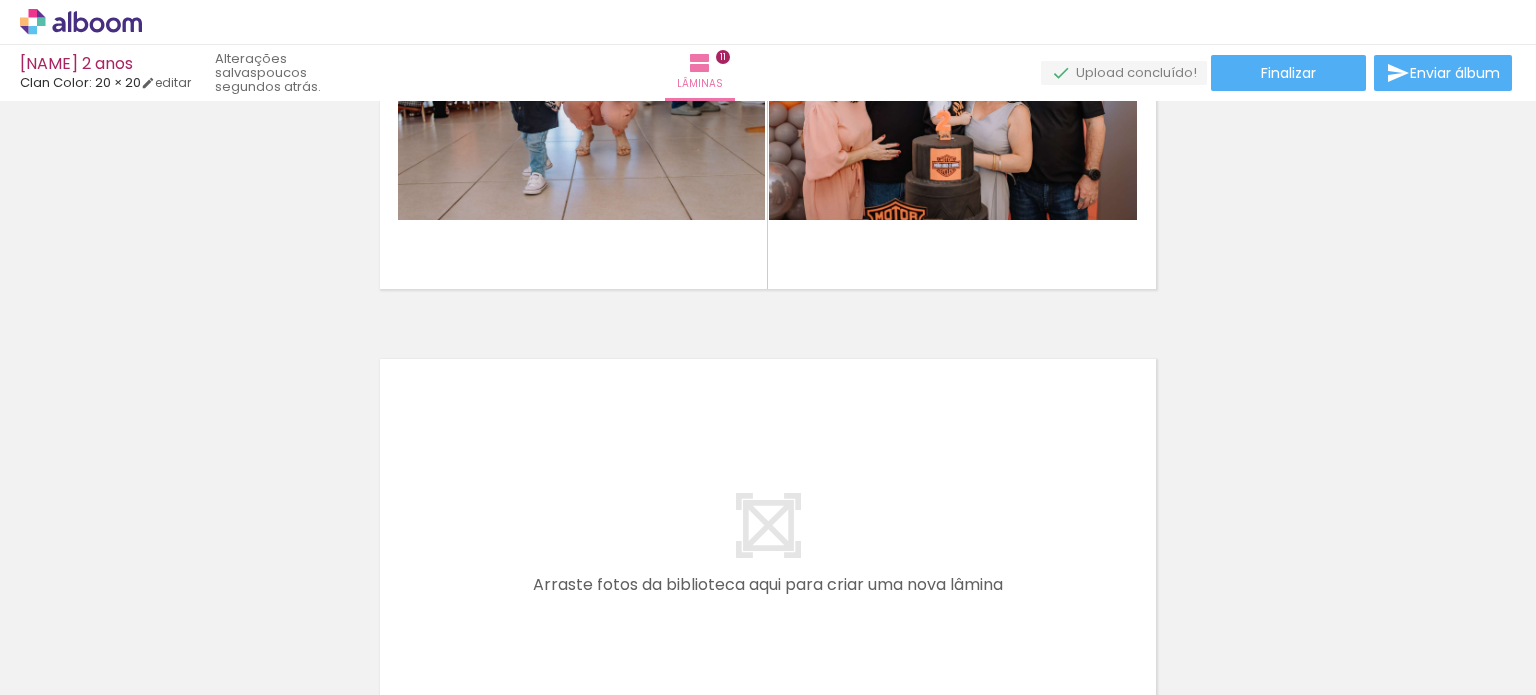scroll, scrollTop: 4865, scrollLeft: 0, axis: vertical 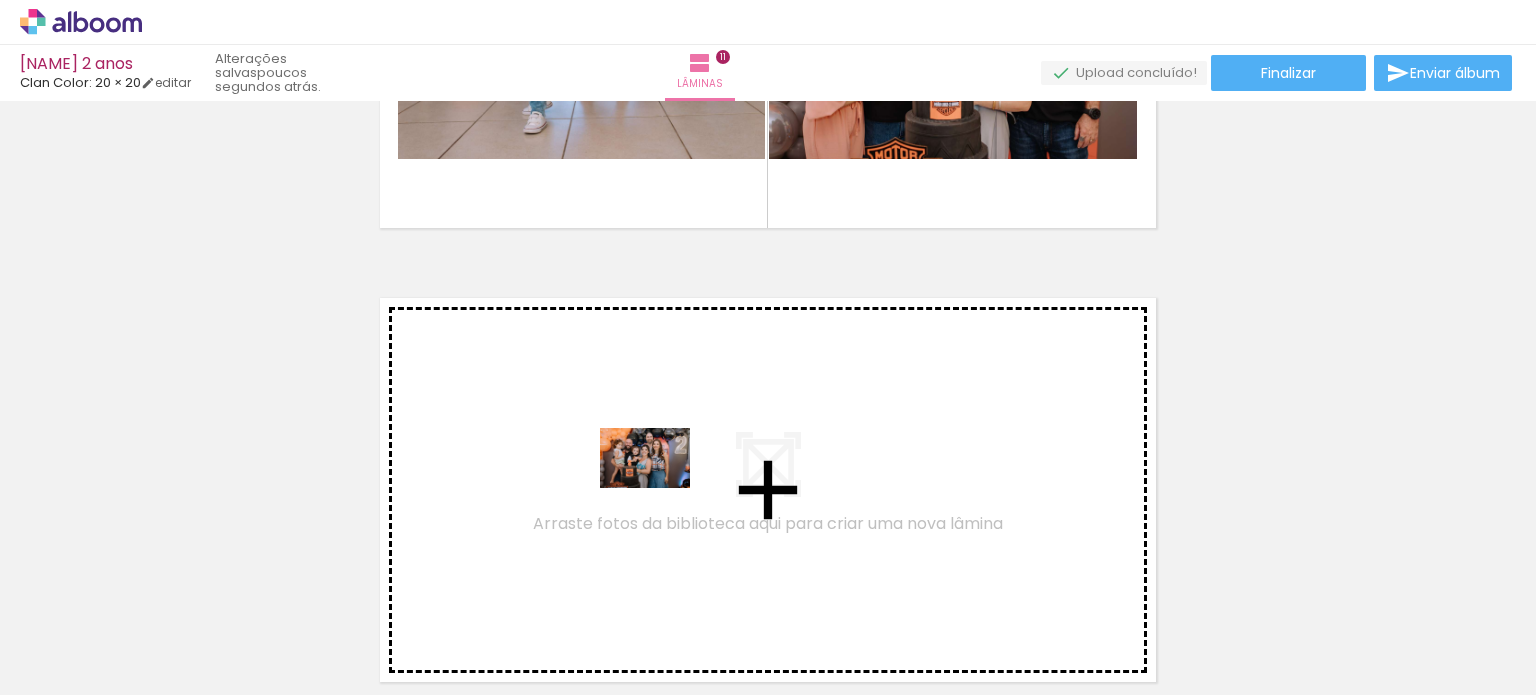 drag, startPoint x: 1165, startPoint y: 638, endPoint x: 660, endPoint y: 488, distance: 526.8064 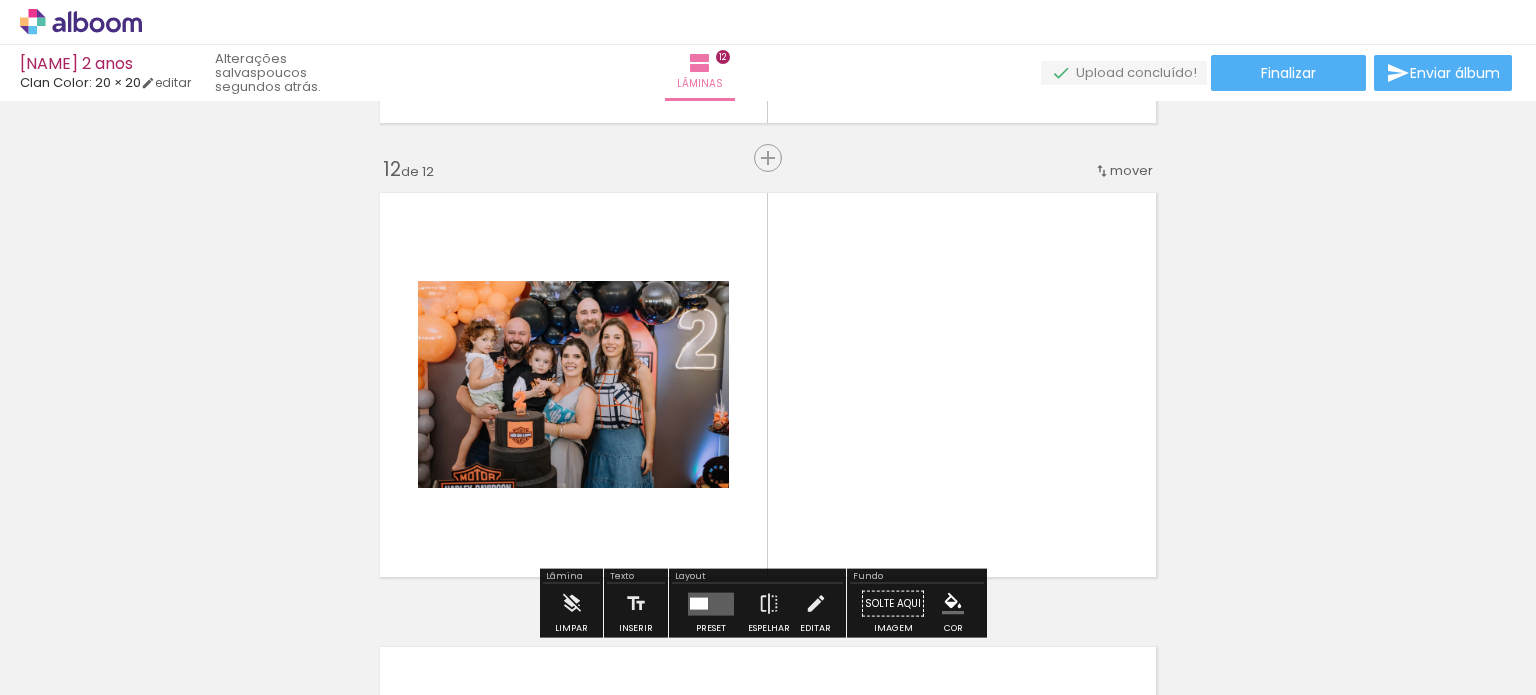 scroll, scrollTop: 5019, scrollLeft: 0, axis: vertical 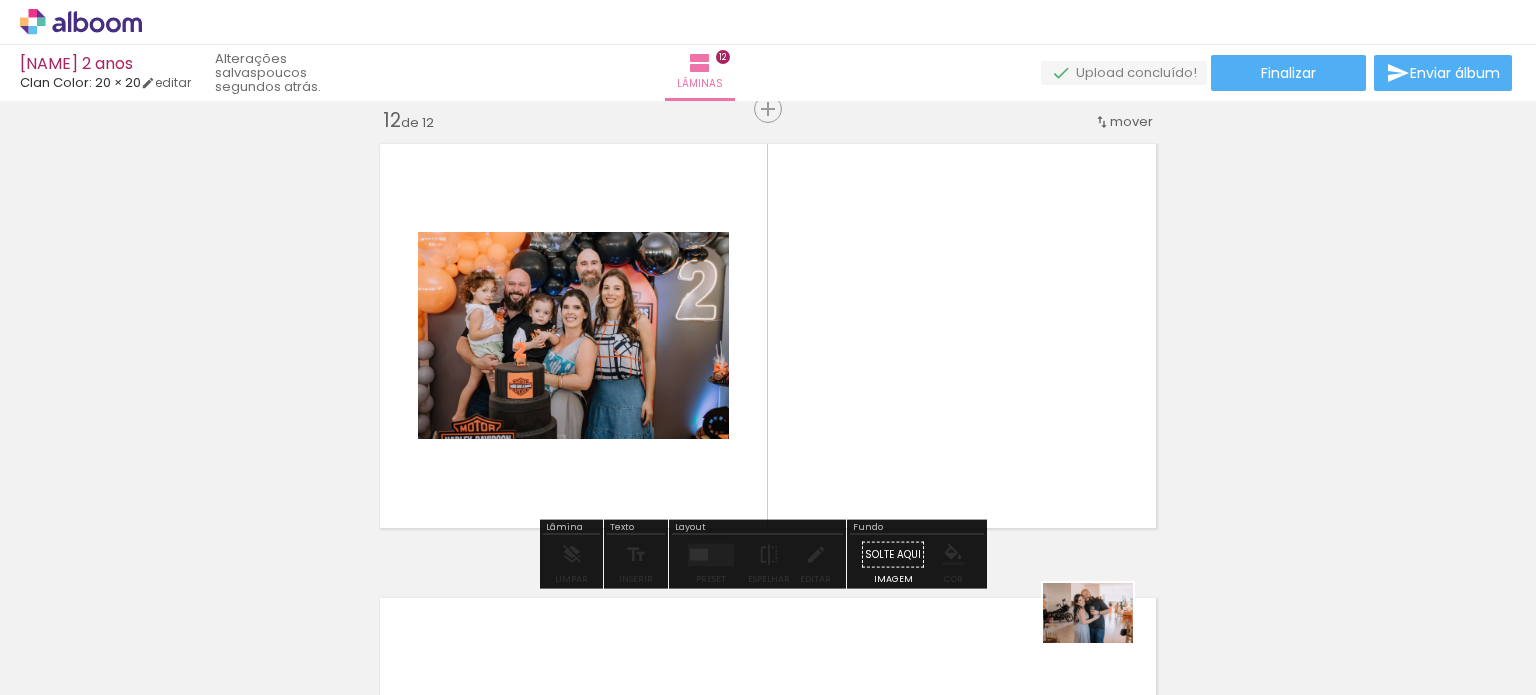 drag, startPoint x: 1138, startPoint y: 639, endPoint x: 1103, endPoint y: 643, distance: 35.22783 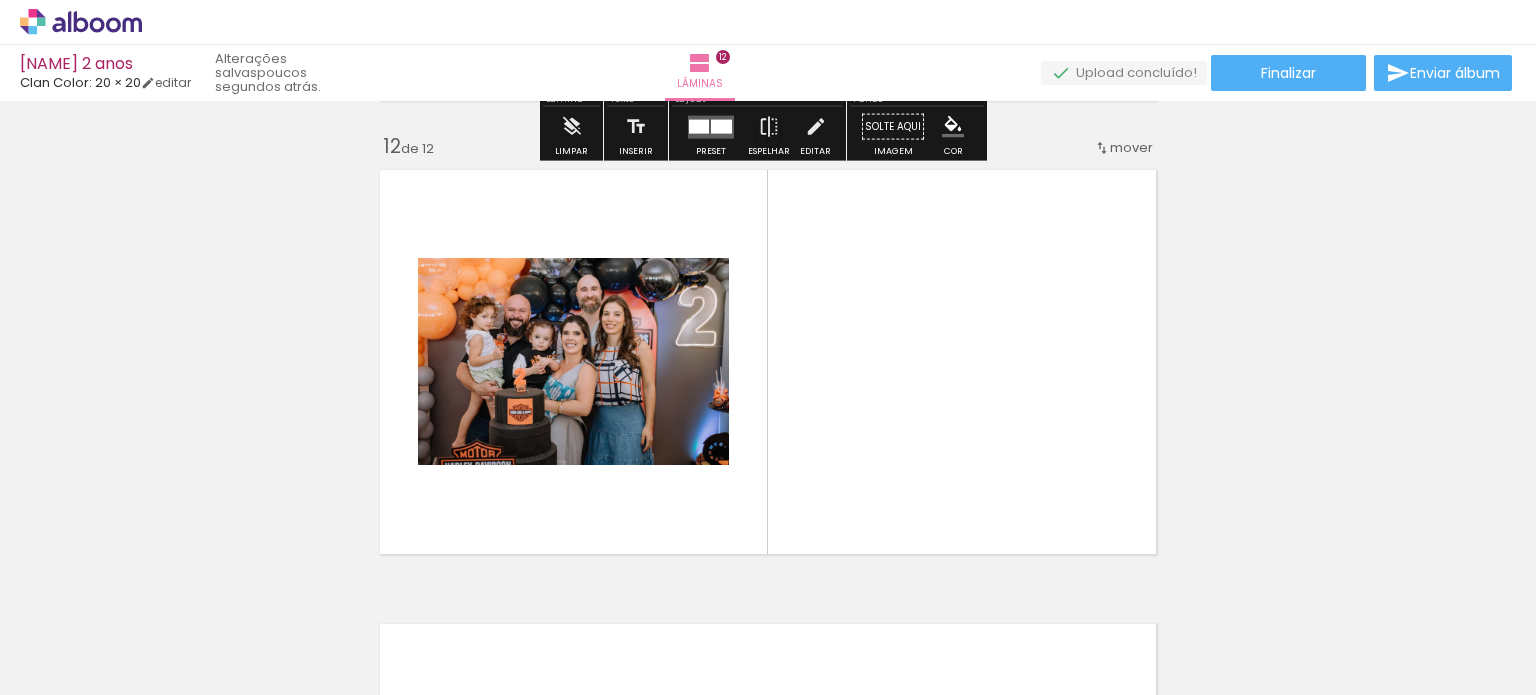 scroll, scrollTop: 5019, scrollLeft: 0, axis: vertical 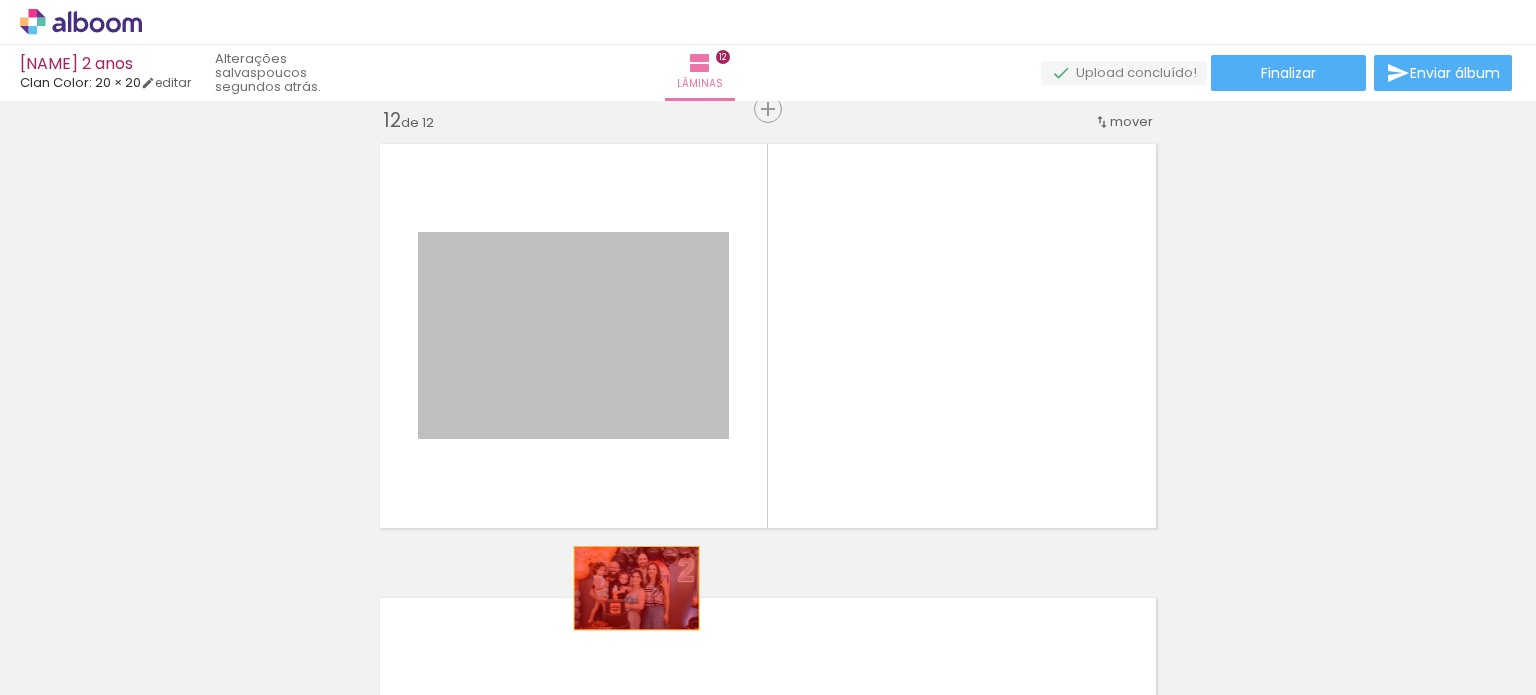 drag, startPoint x: 577, startPoint y: 359, endPoint x: 629, endPoint y: 588, distance: 234.82973 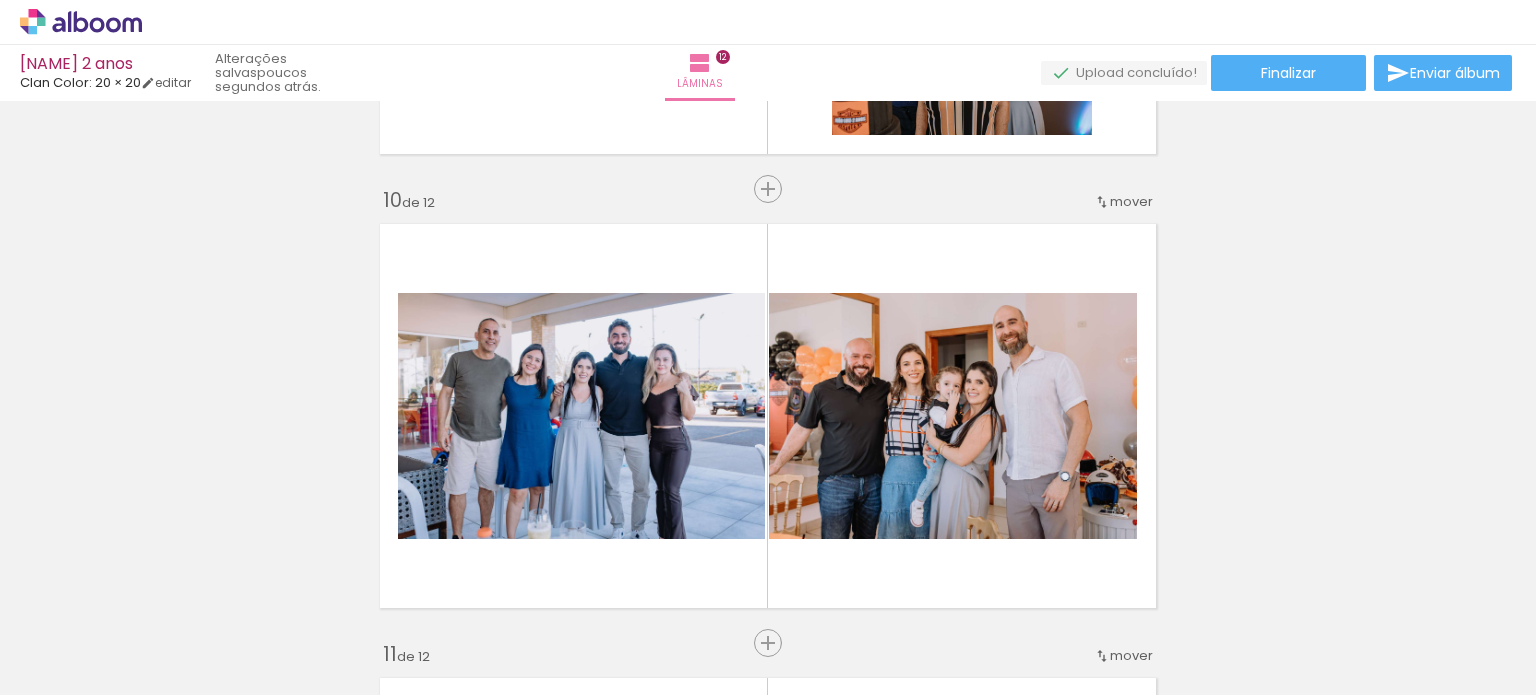 scroll, scrollTop: 4019, scrollLeft: 0, axis: vertical 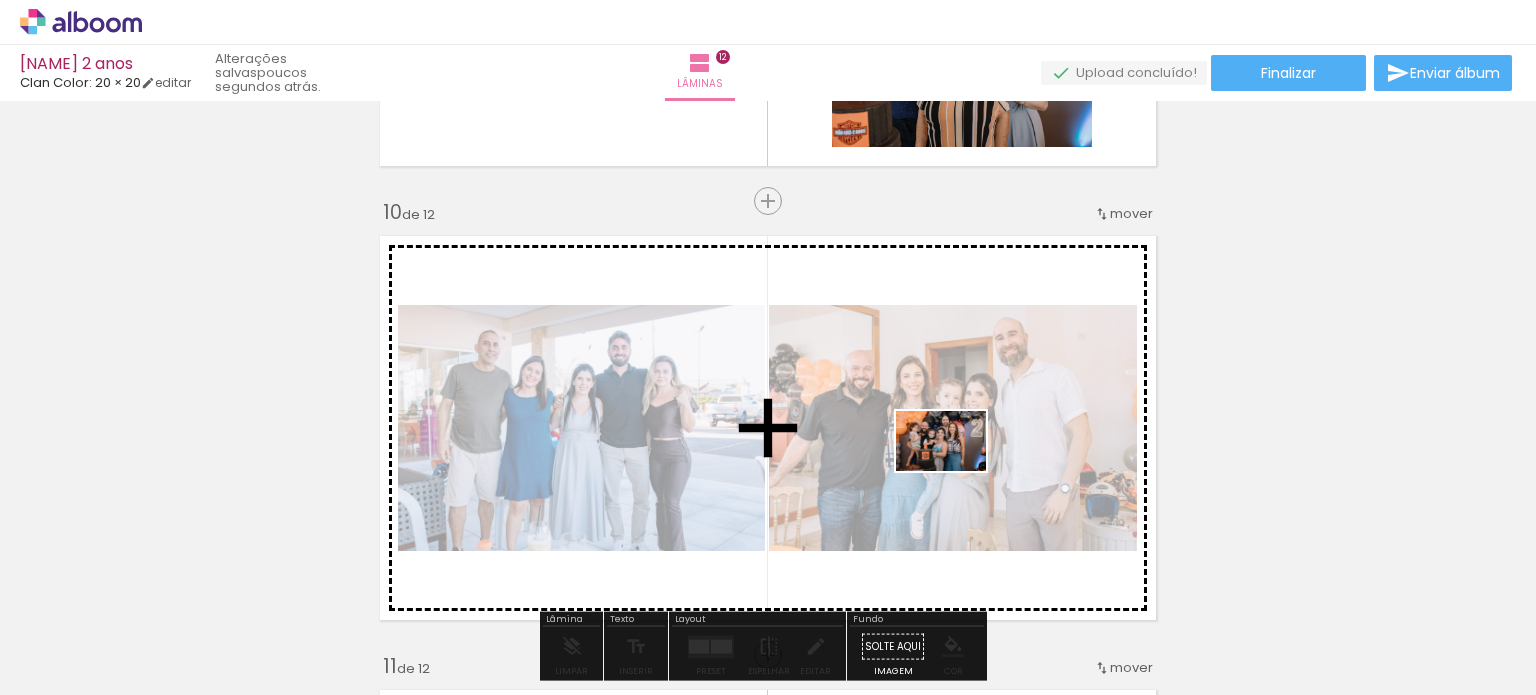 drag, startPoint x: 828, startPoint y: 637, endPoint x: 956, endPoint y: 471, distance: 209.6187 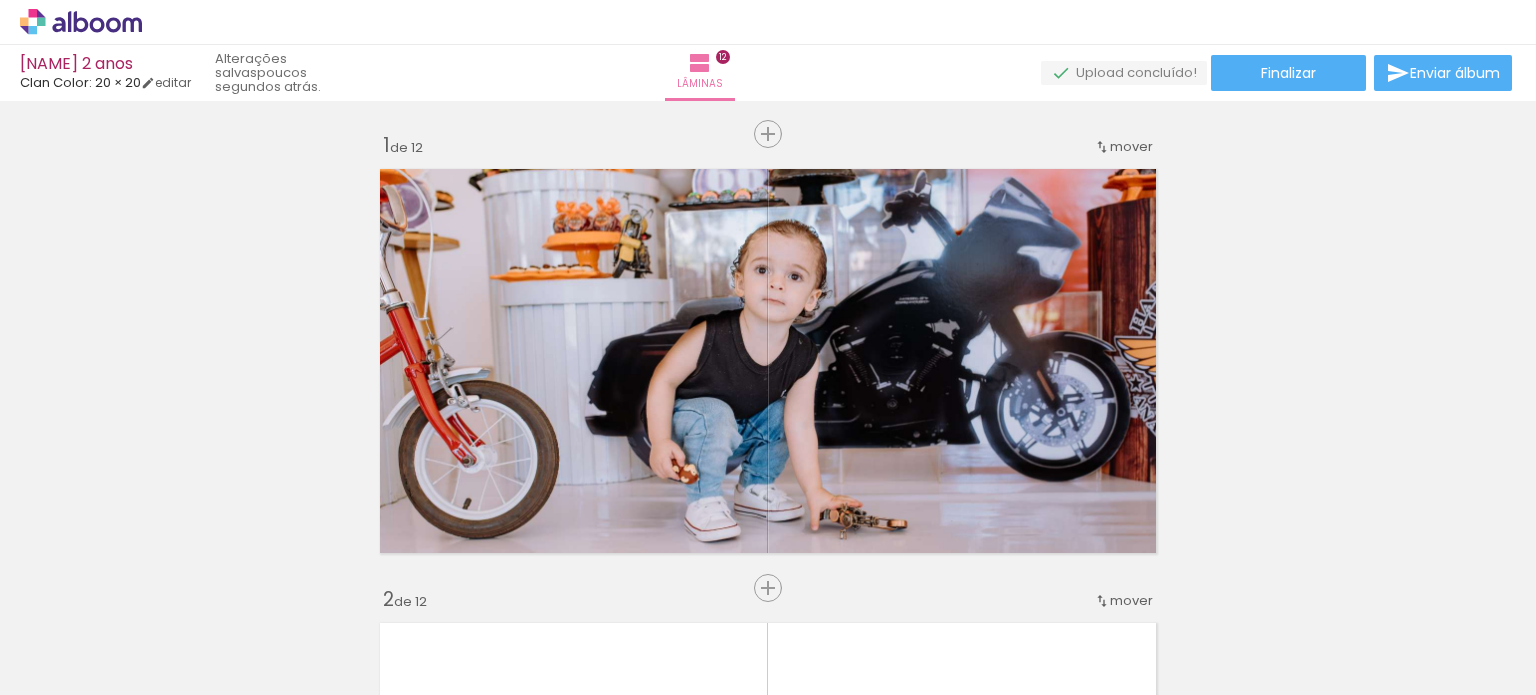 scroll, scrollTop: 0, scrollLeft: 0, axis: both 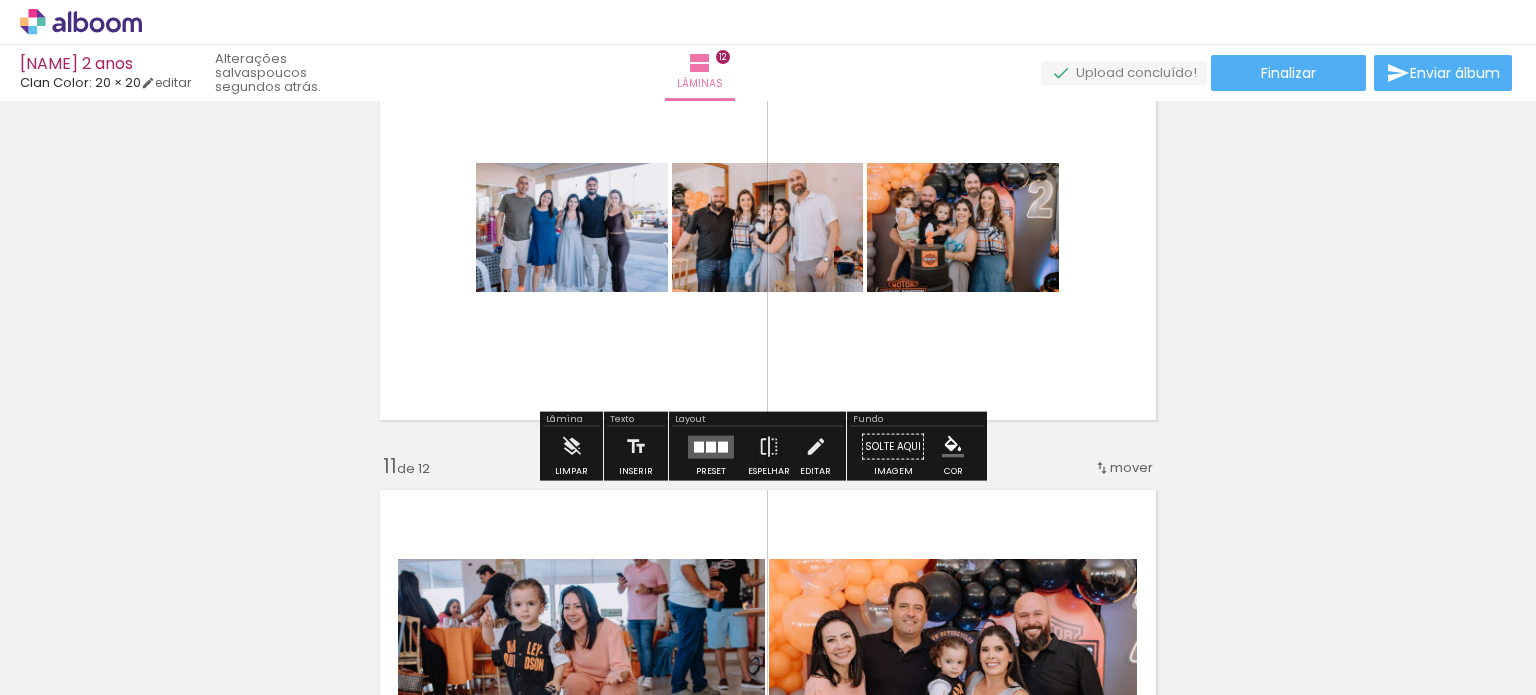 click at bounding box center [723, 446] 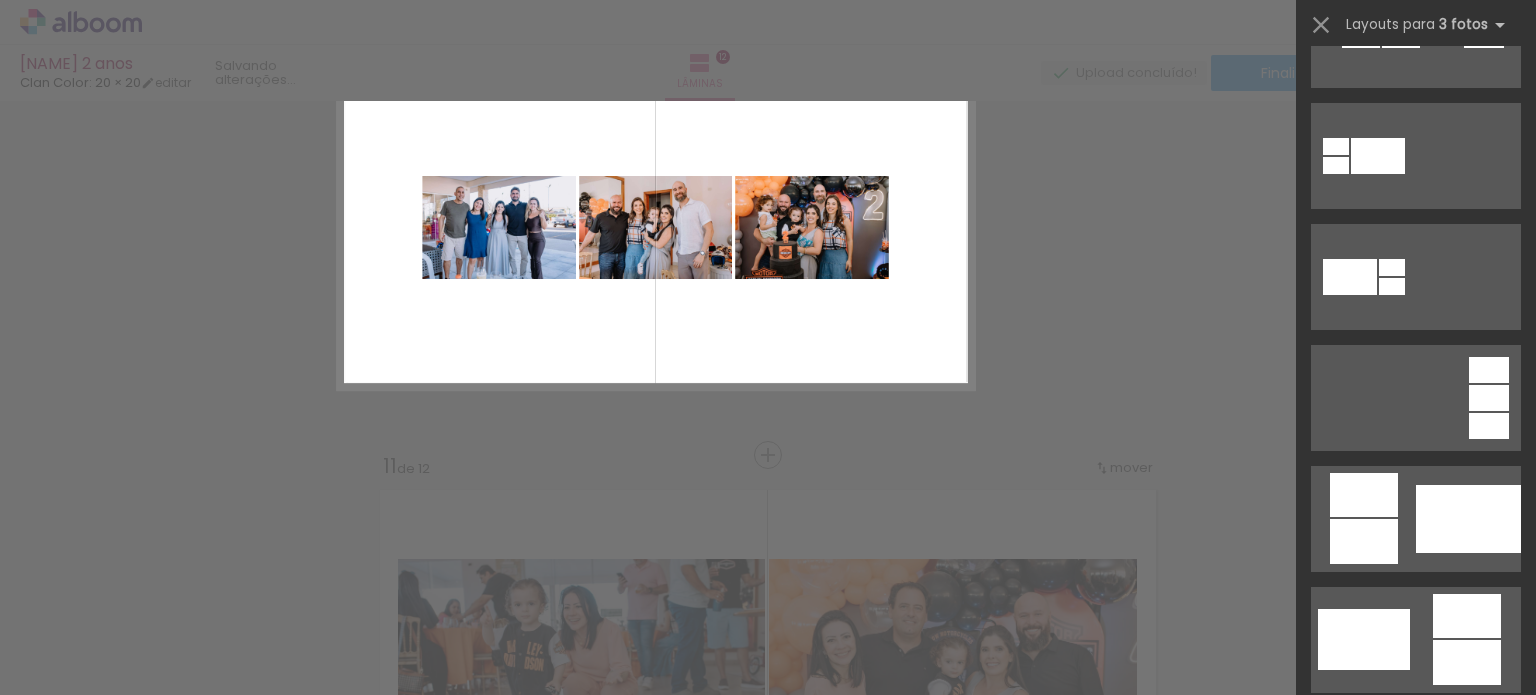scroll, scrollTop: 0, scrollLeft: 0, axis: both 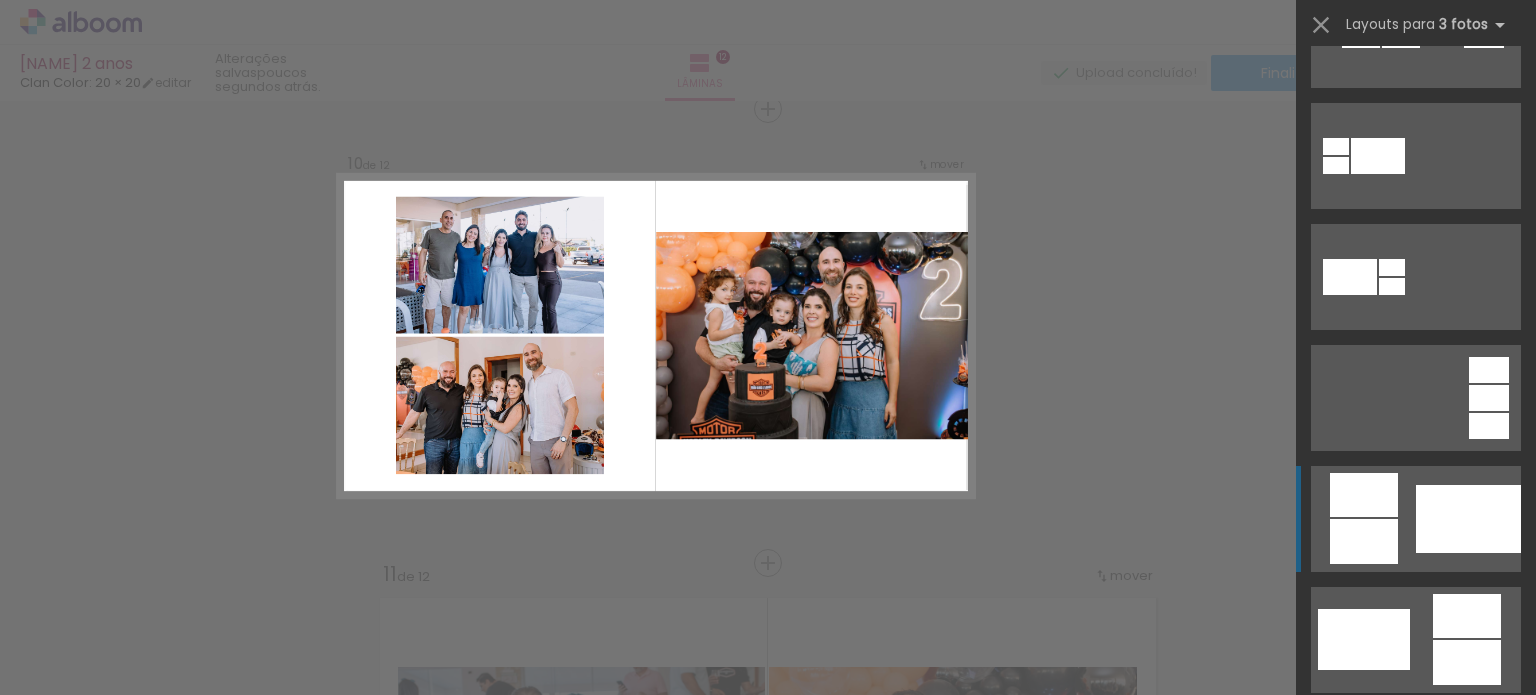 click at bounding box center (1416, 35) 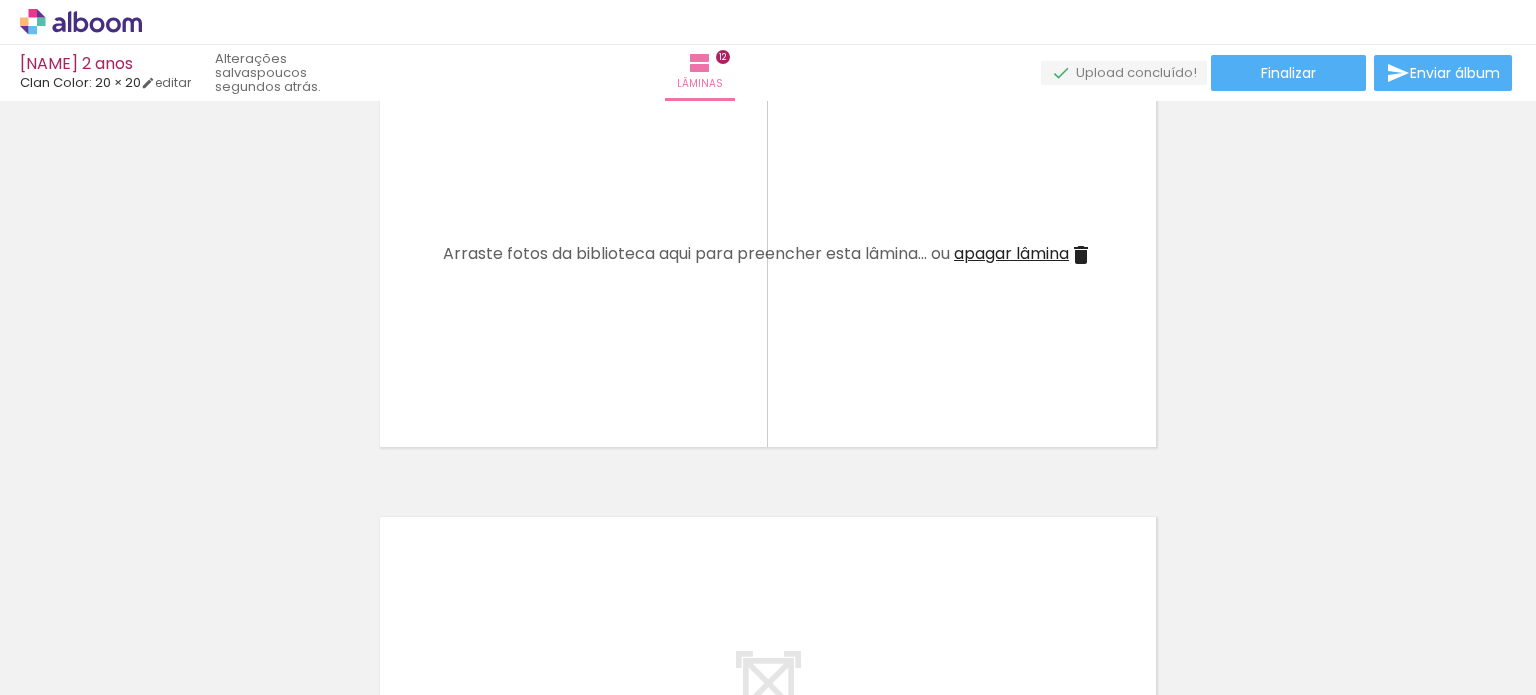 scroll, scrollTop: 5111, scrollLeft: 0, axis: vertical 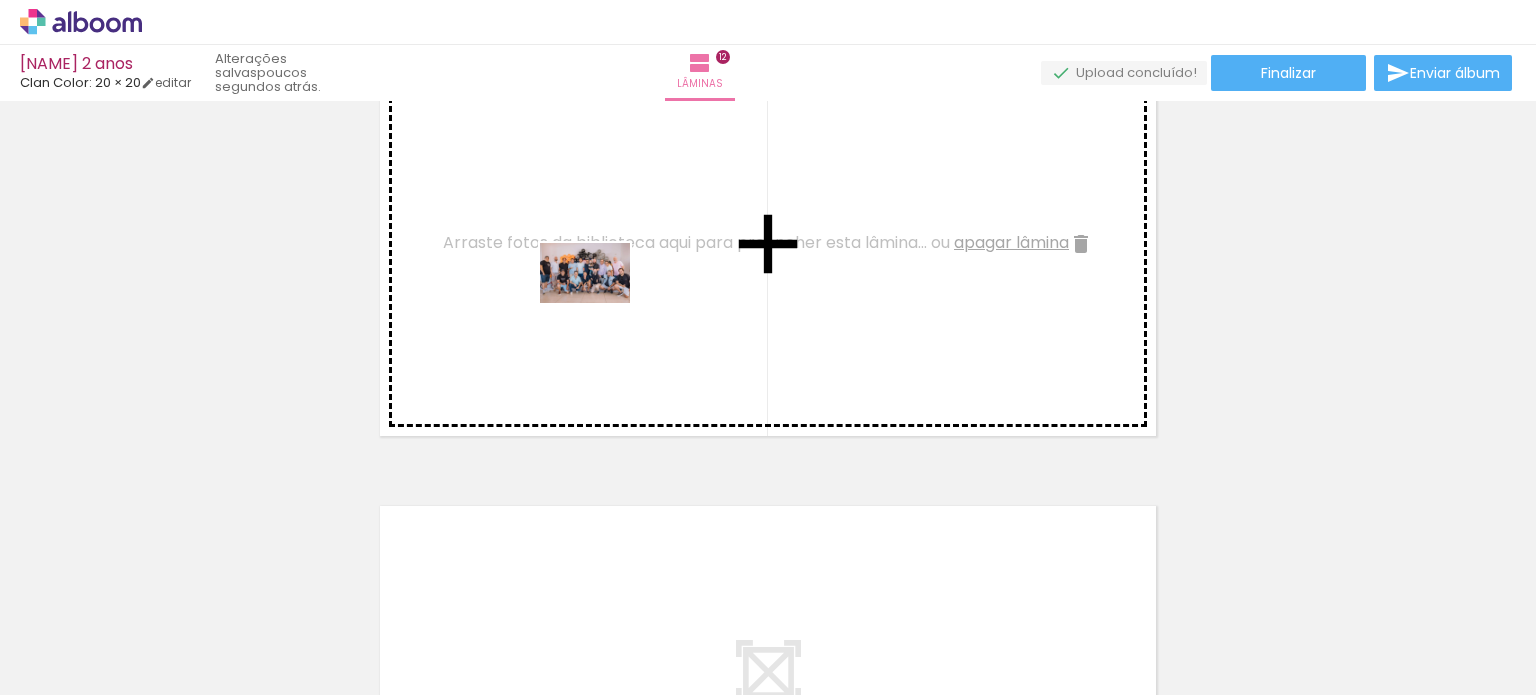 drag, startPoint x: 1015, startPoint y: 643, endPoint x: 600, endPoint y: 303, distance: 536.4932 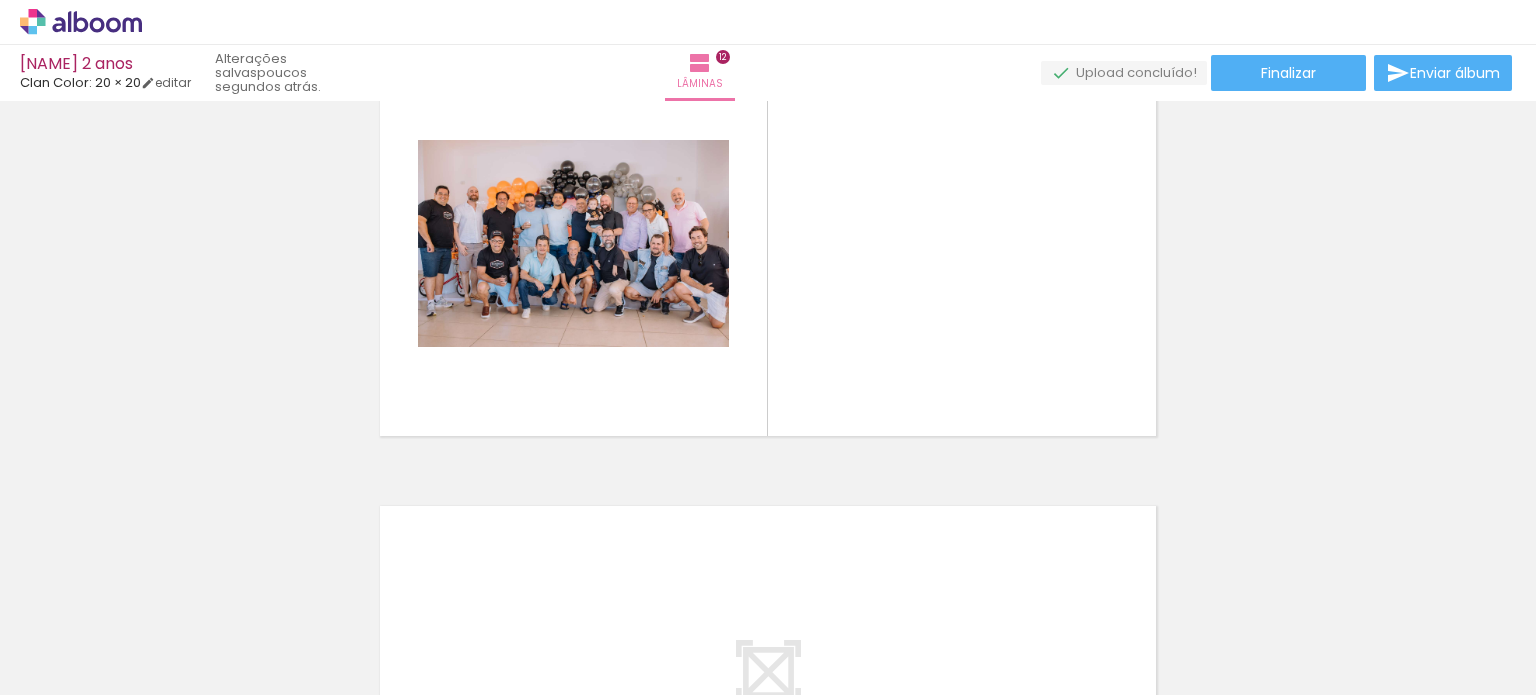 scroll, scrollTop: 0, scrollLeft: 3627, axis: horizontal 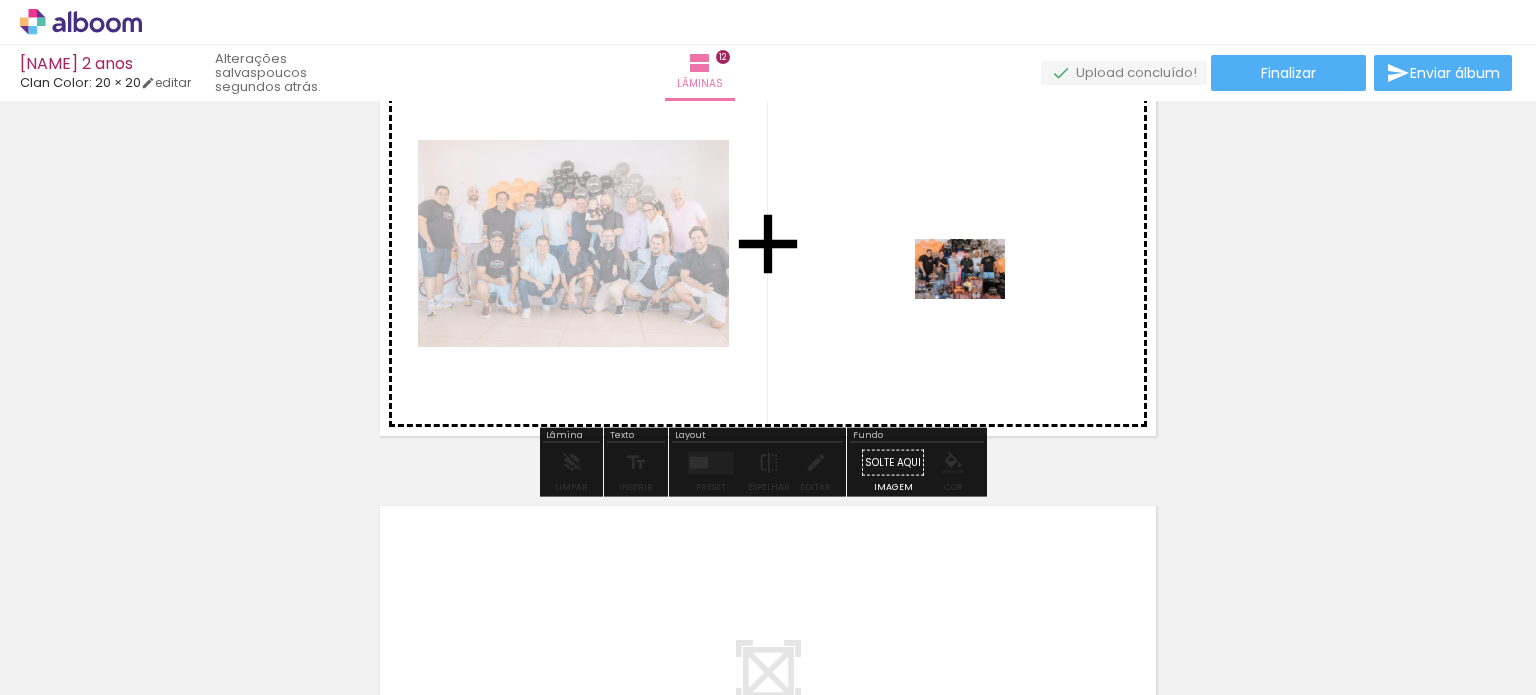drag, startPoint x: 1297, startPoint y: 642, endPoint x: 968, endPoint y: 289, distance: 482.54535 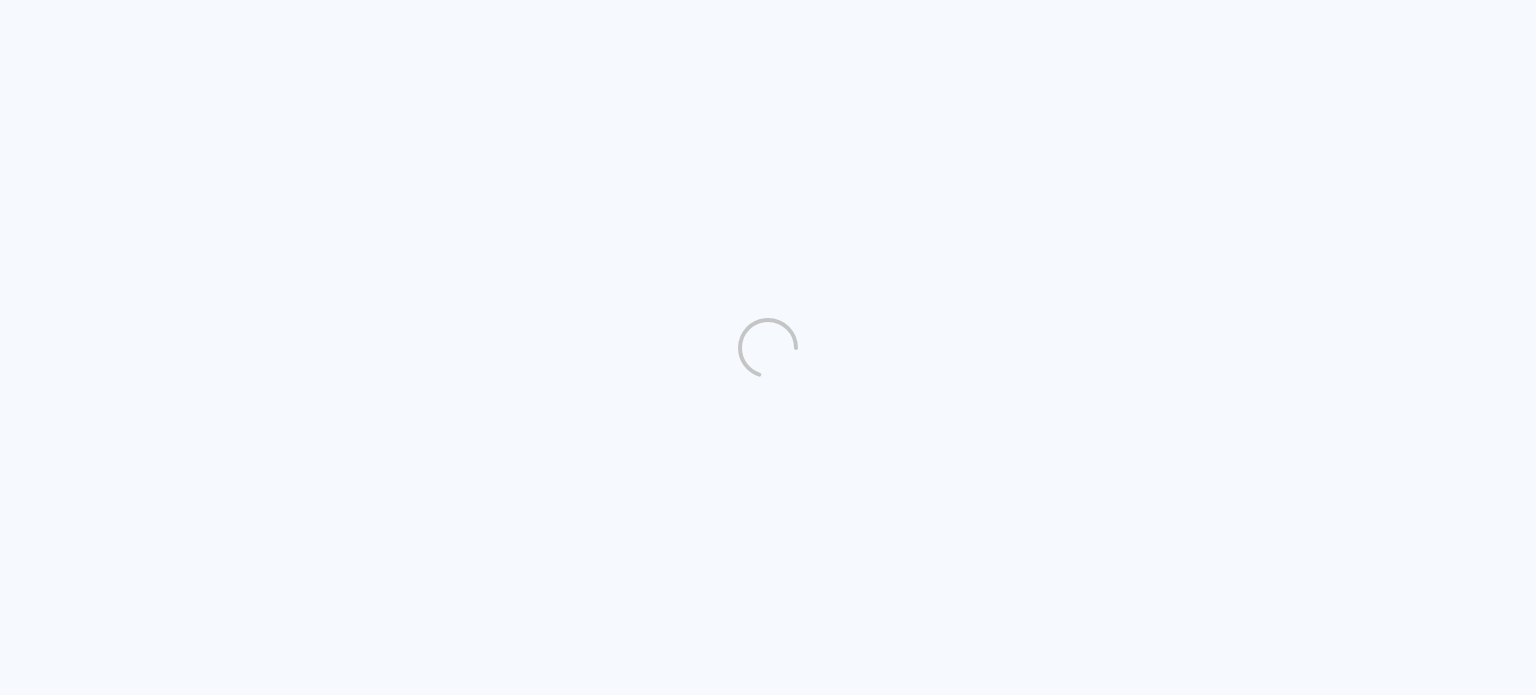scroll, scrollTop: 0, scrollLeft: 0, axis: both 